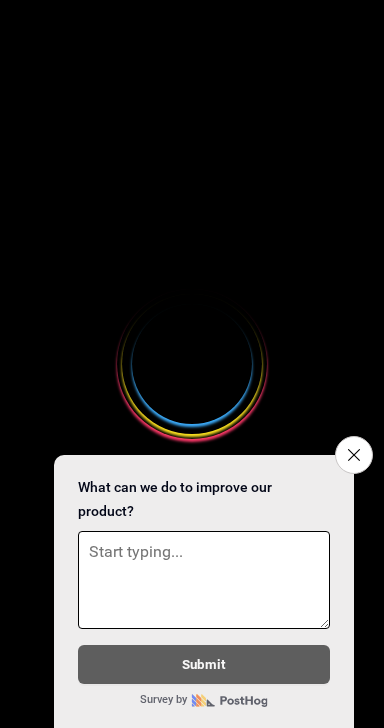 scroll, scrollTop: 0, scrollLeft: 0, axis: both 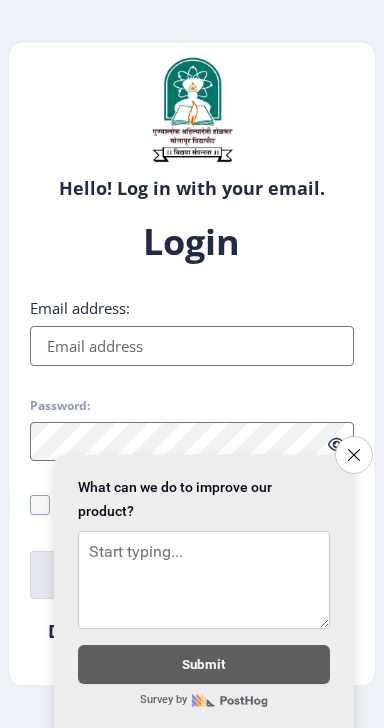 click on "Email address:" at bounding box center [192, 346] 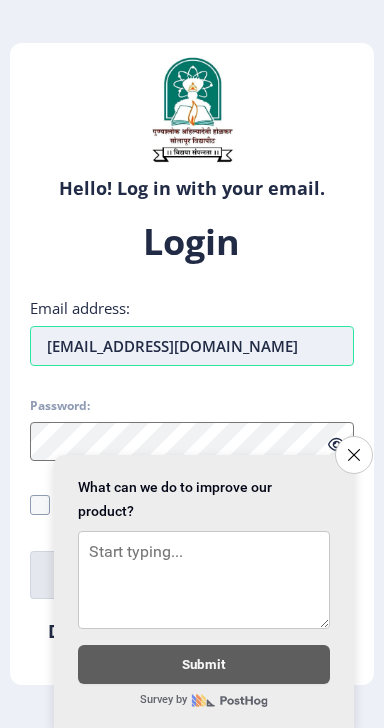 type on "[EMAIL_ADDRESS][DOMAIN_NAME]" 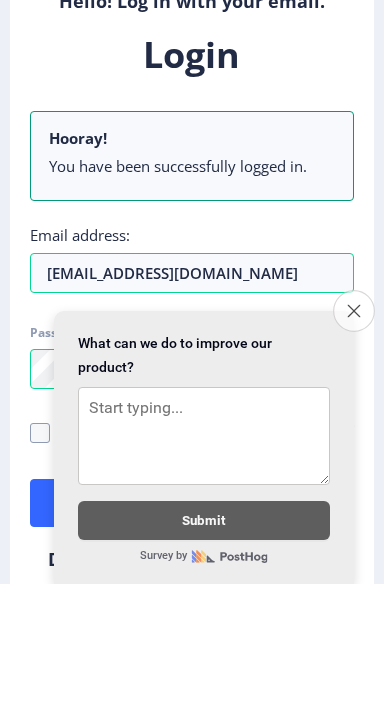 click on "Close survey" at bounding box center (354, 455) 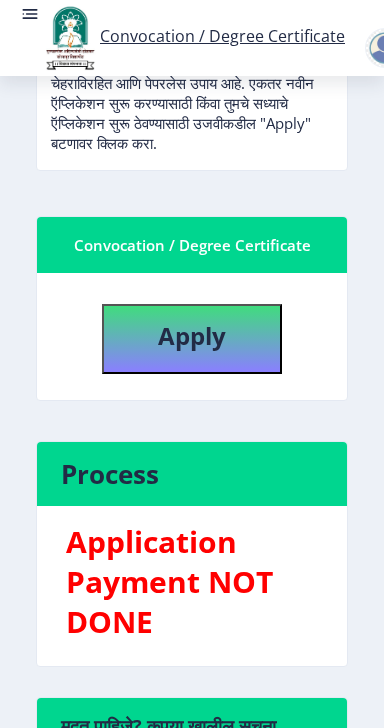 scroll, scrollTop: 588, scrollLeft: 0, axis: vertical 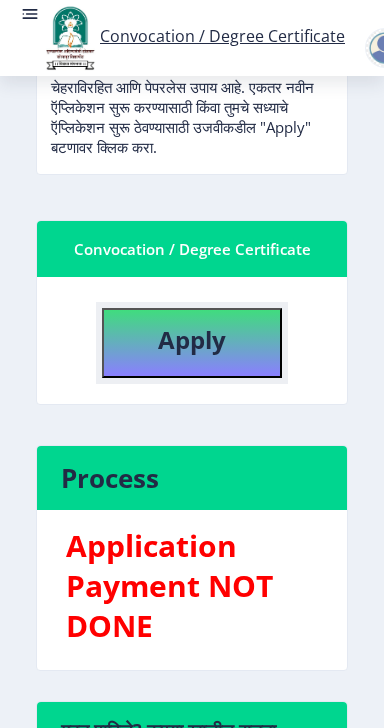 click on "Apply" 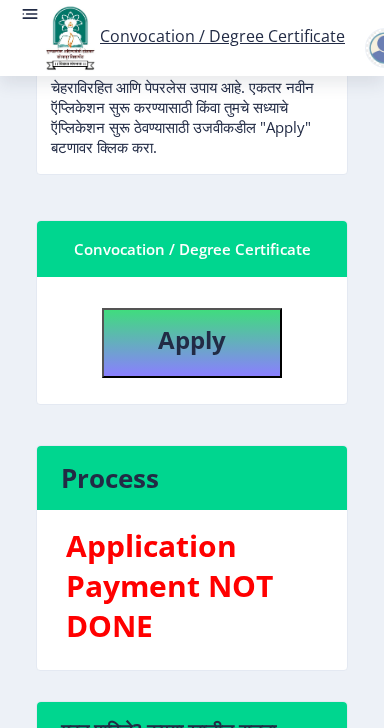 select 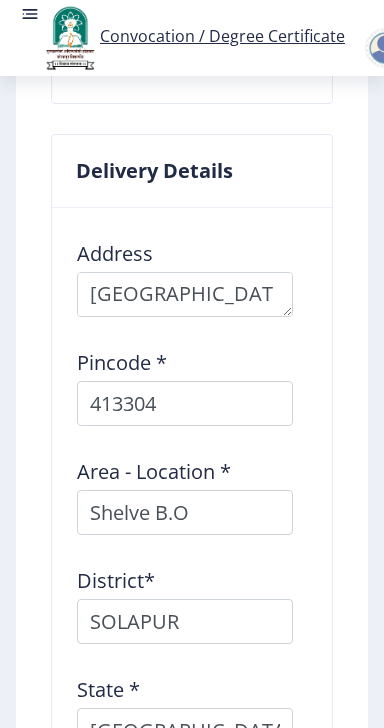 scroll, scrollTop: 2147, scrollLeft: 0, axis: vertical 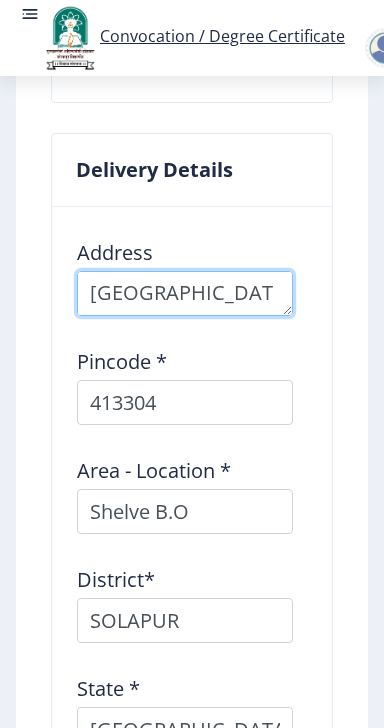 click at bounding box center (185, 293) 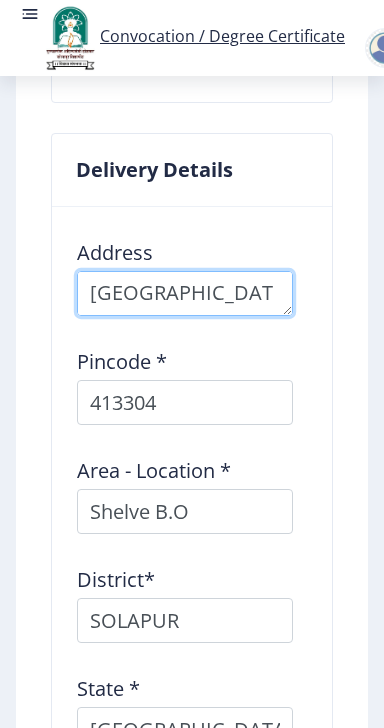 scroll, scrollTop: 80, scrollLeft: 0, axis: vertical 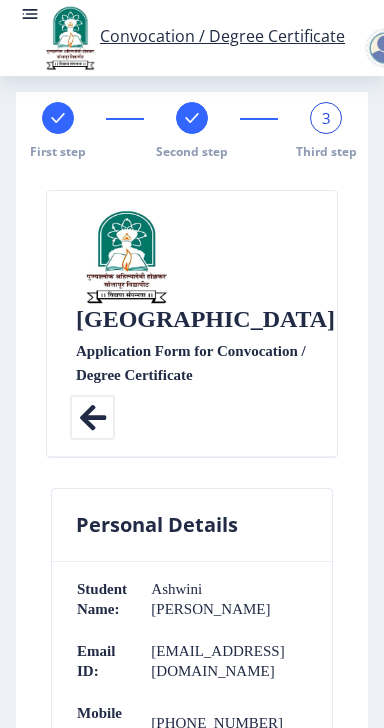 click 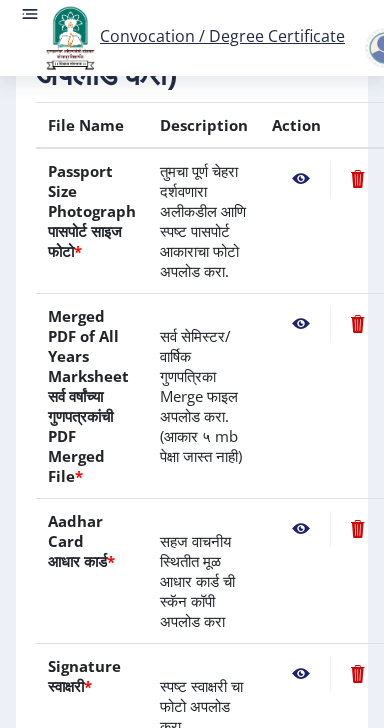 scroll, scrollTop: 572, scrollLeft: 0, axis: vertical 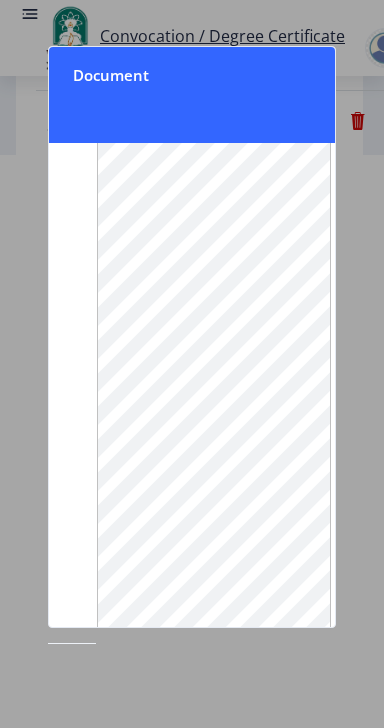 click 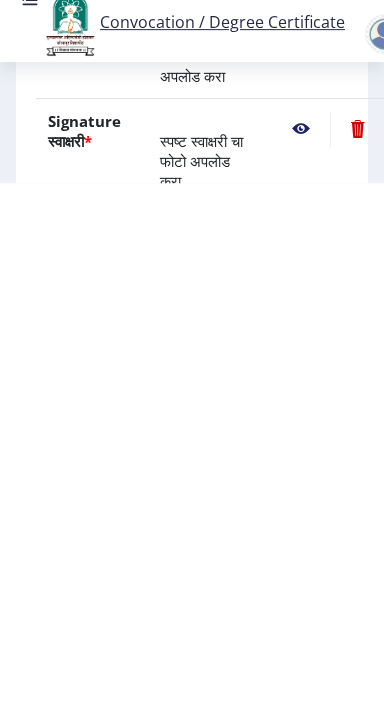 scroll, scrollTop: 531, scrollLeft: 0, axis: vertical 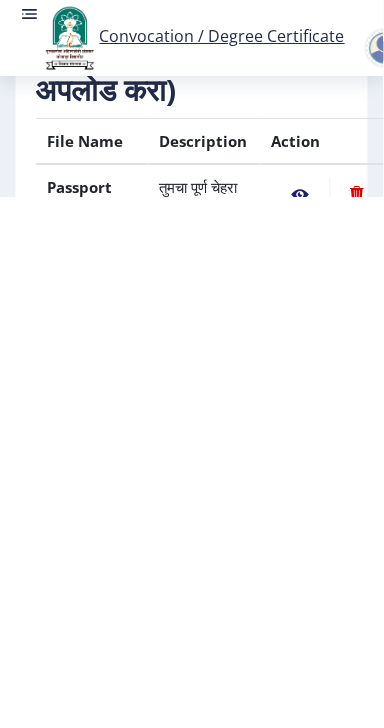 click 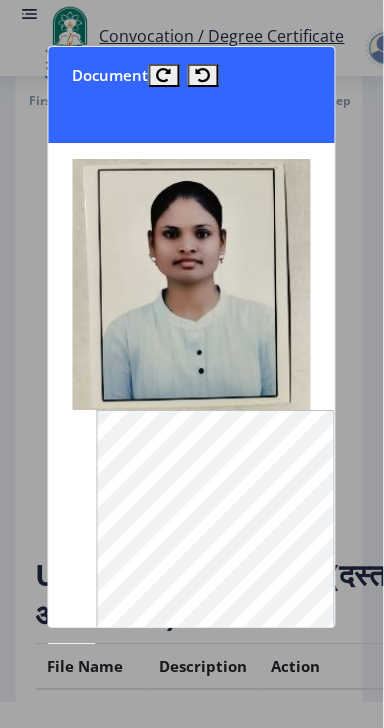 scroll, scrollTop: 0, scrollLeft: 0, axis: both 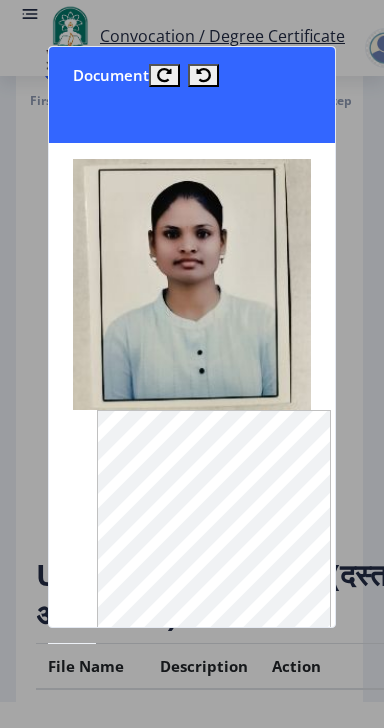 click 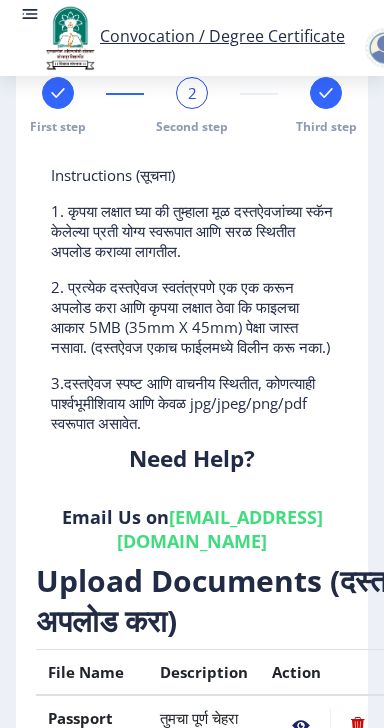 scroll, scrollTop: 25, scrollLeft: 0, axis: vertical 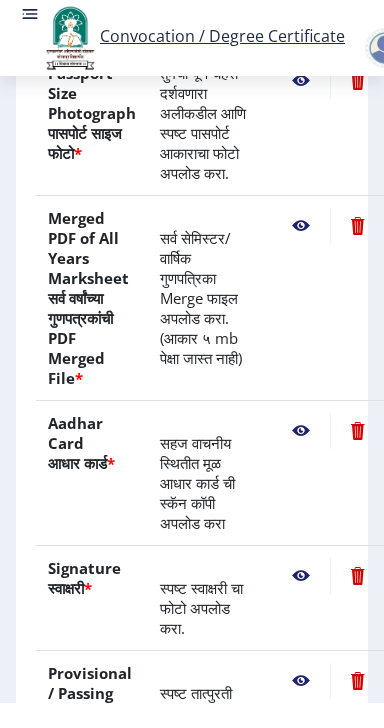 click 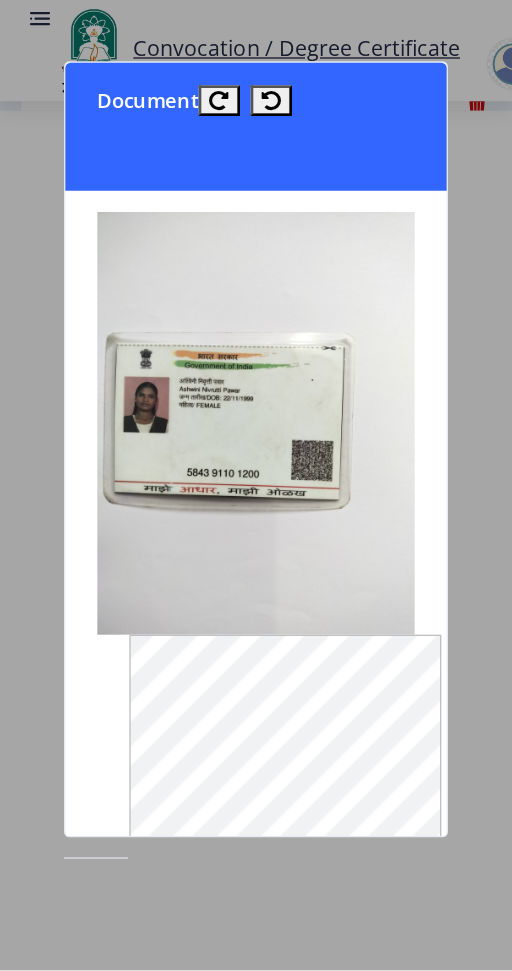 scroll, scrollTop: 0, scrollLeft: 0, axis: both 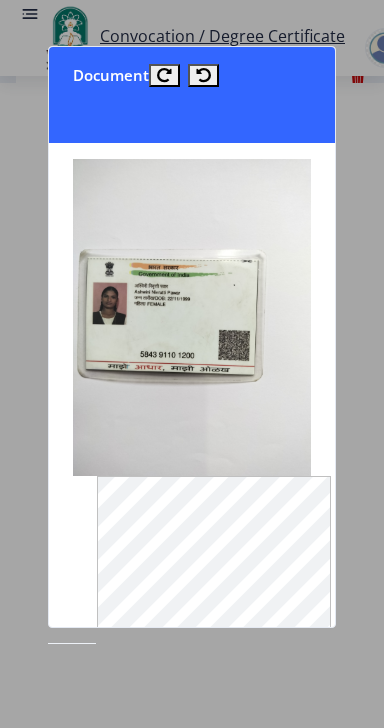 click 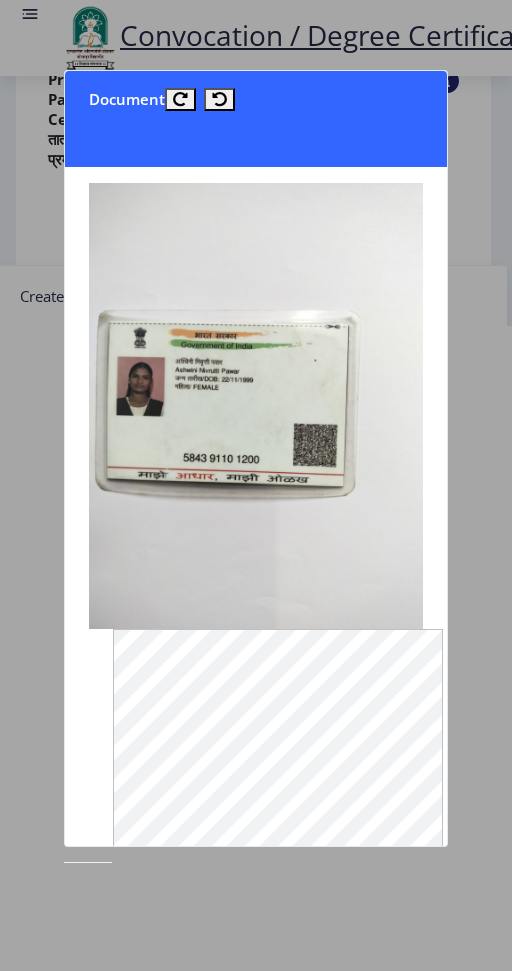 scroll, scrollTop: 403, scrollLeft: 0, axis: vertical 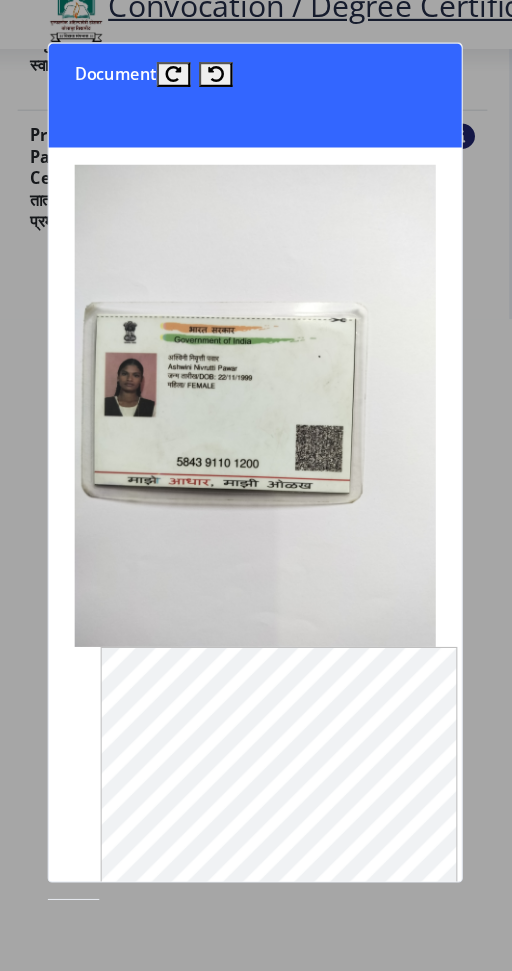 click 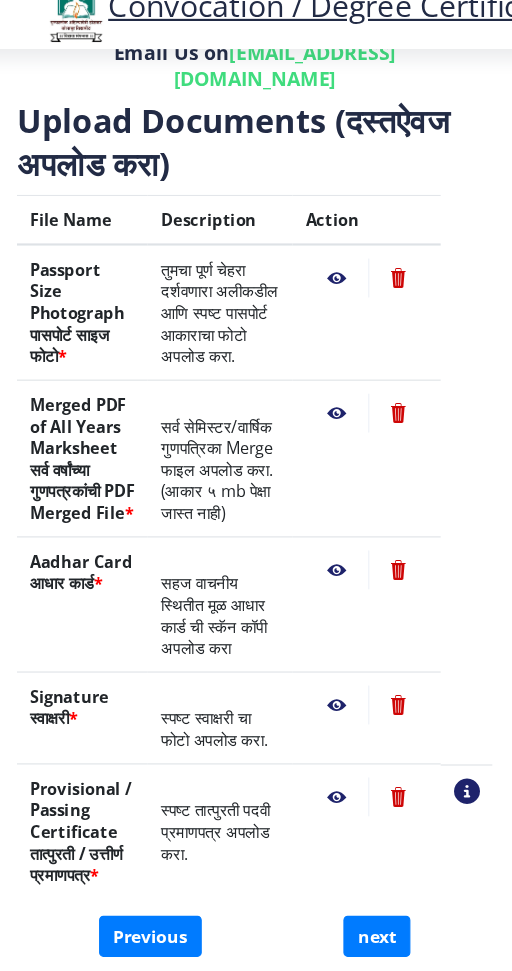 scroll, scrollTop: 209, scrollLeft: 0, axis: vertical 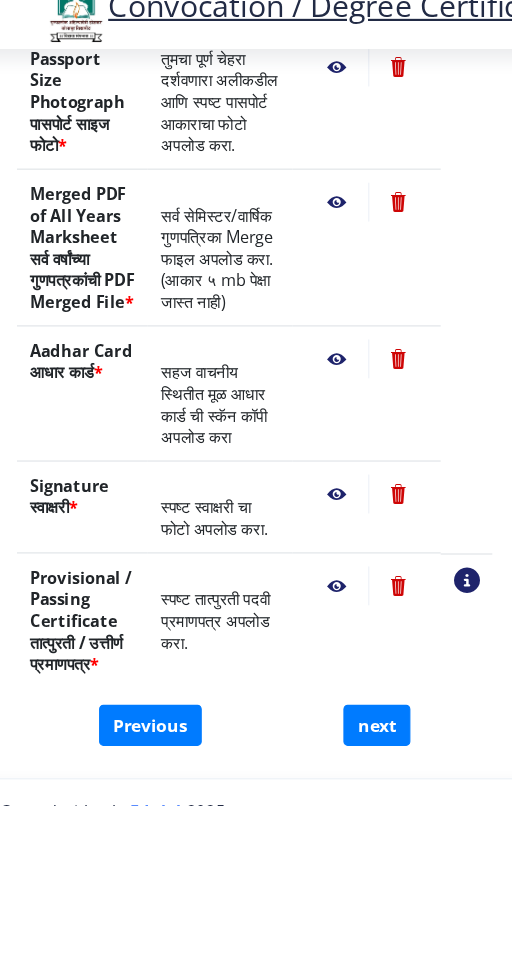 click 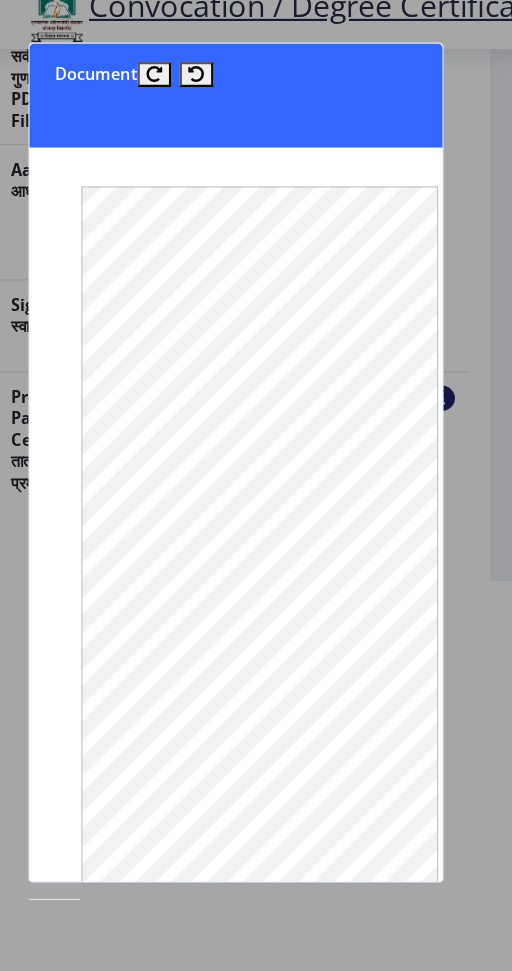 scroll, scrollTop: 383, scrollLeft: 0, axis: vertical 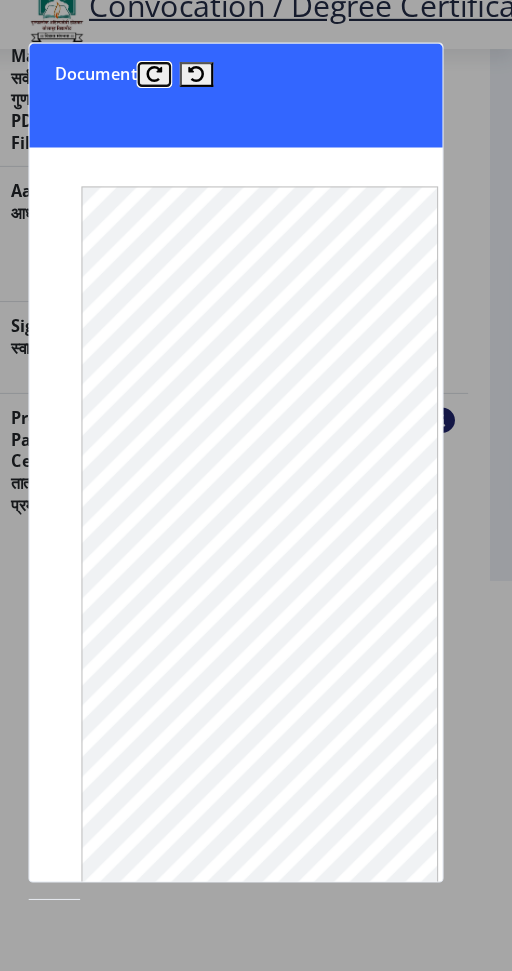 click at bounding box center (180, 99) 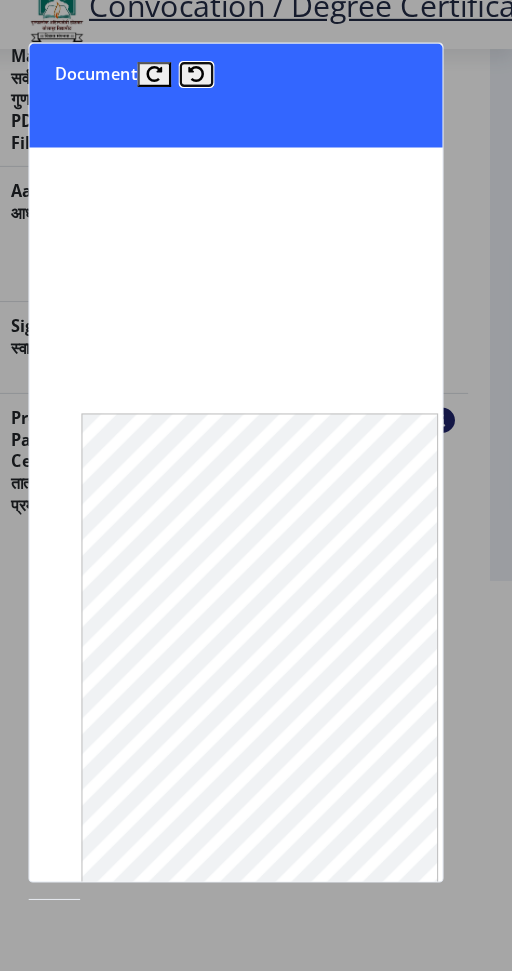 click at bounding box center (219, 99) 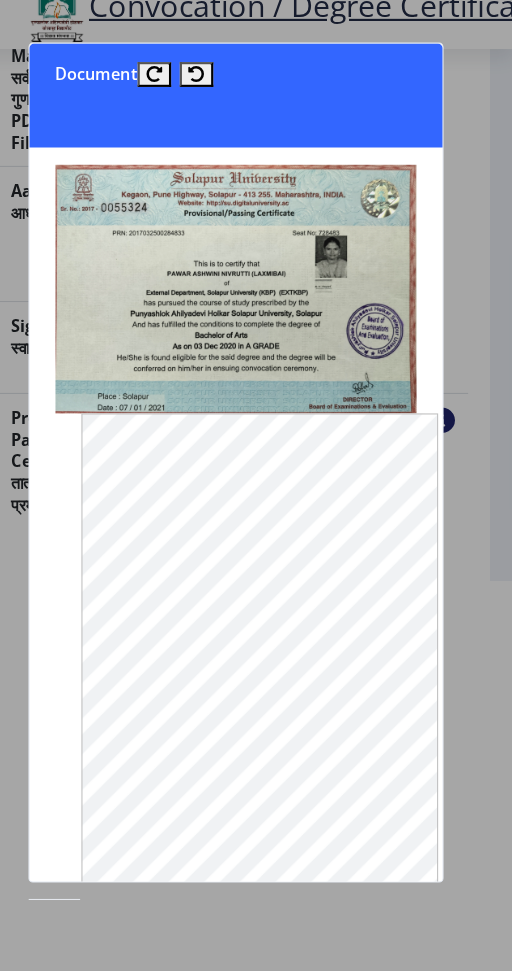 click 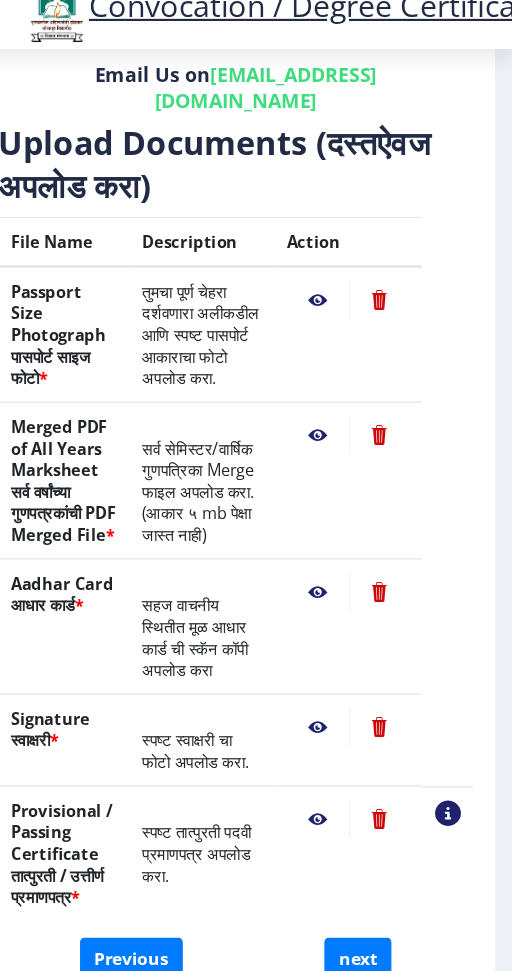scroll, scrollTop: 209, scrollLeft: 0, axis: vertical 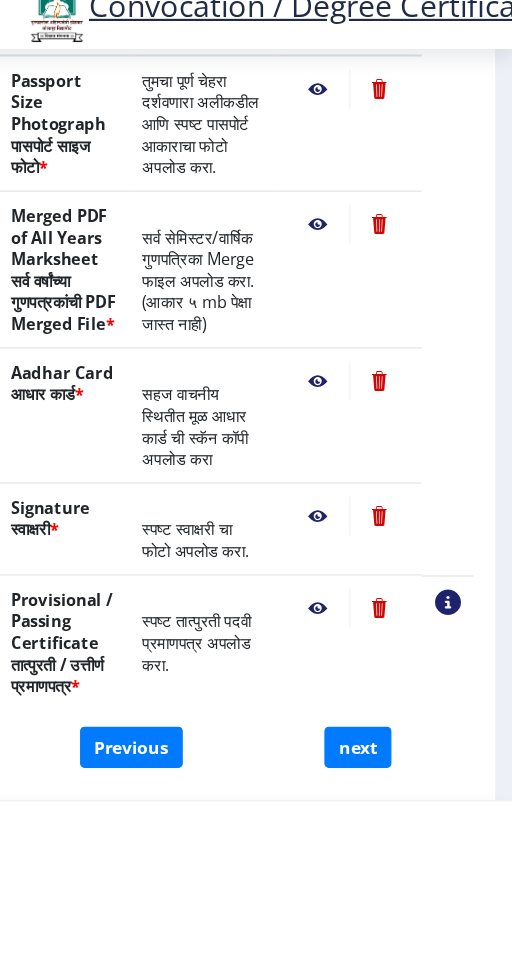 click 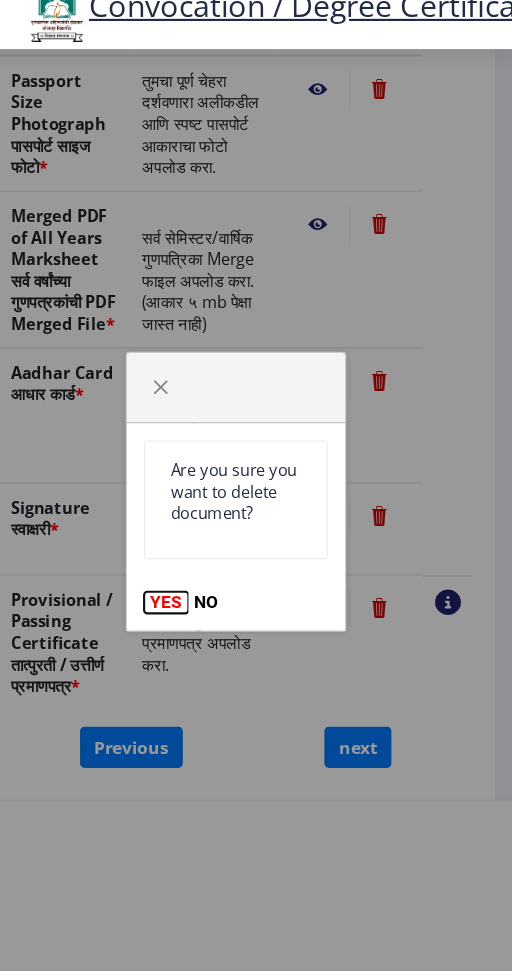 click on "YES" 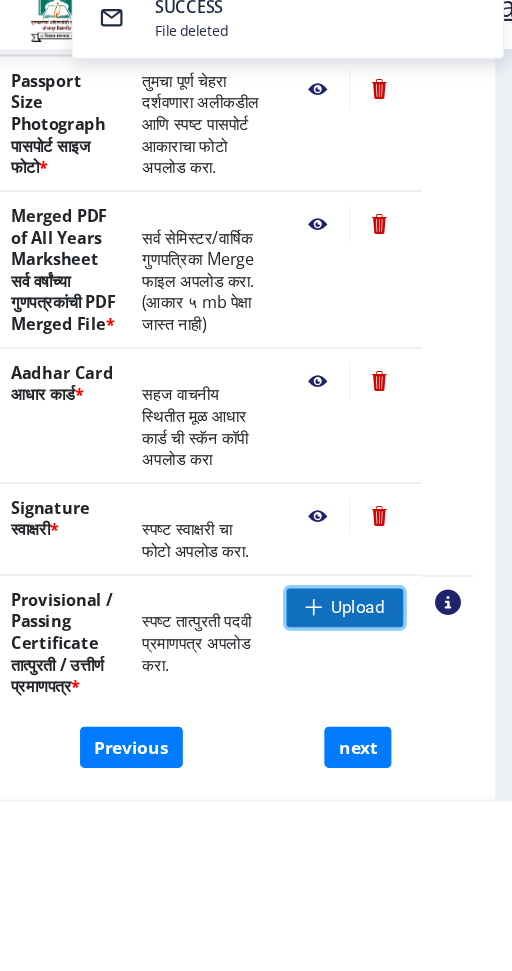 click on "Upload" 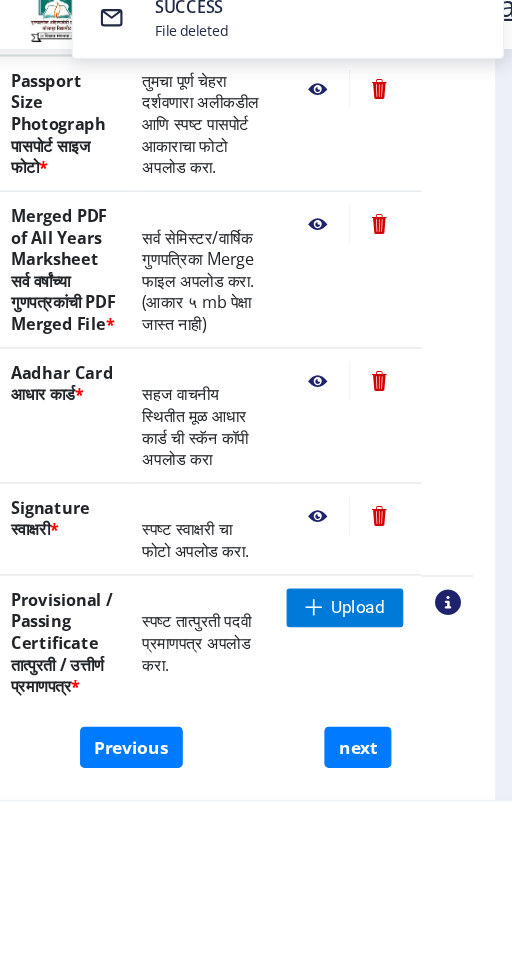 click on "Aadhar Card  आधार कार्ड  *" 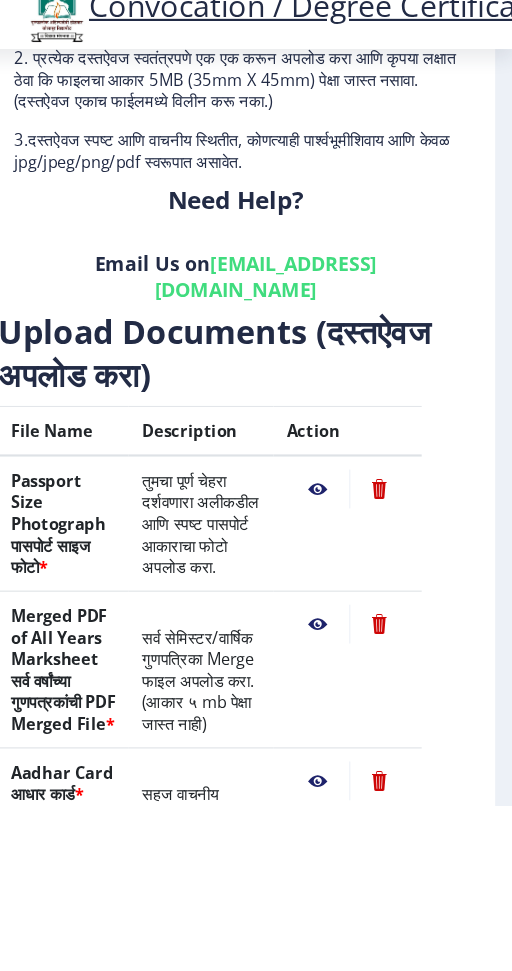 scroll, scrollTop: 0, scrollLeft: 0, axis: both 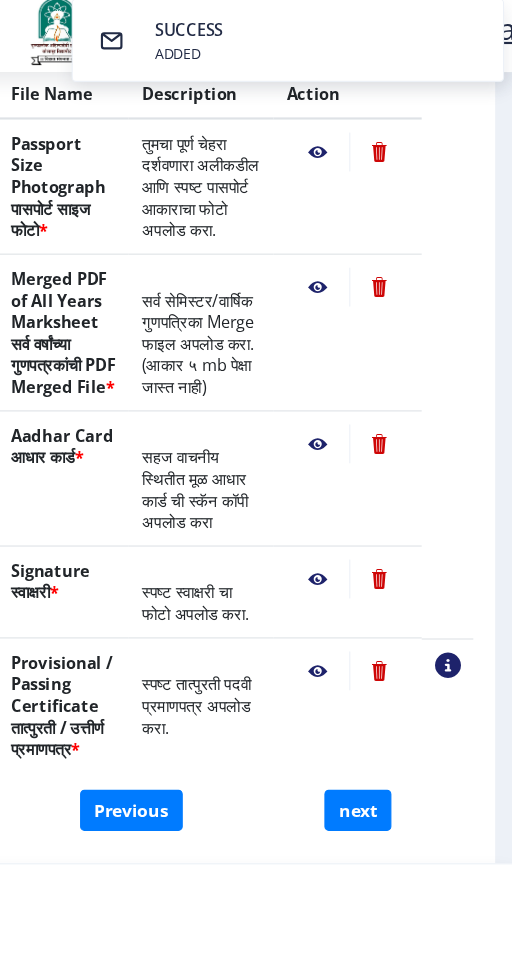 click 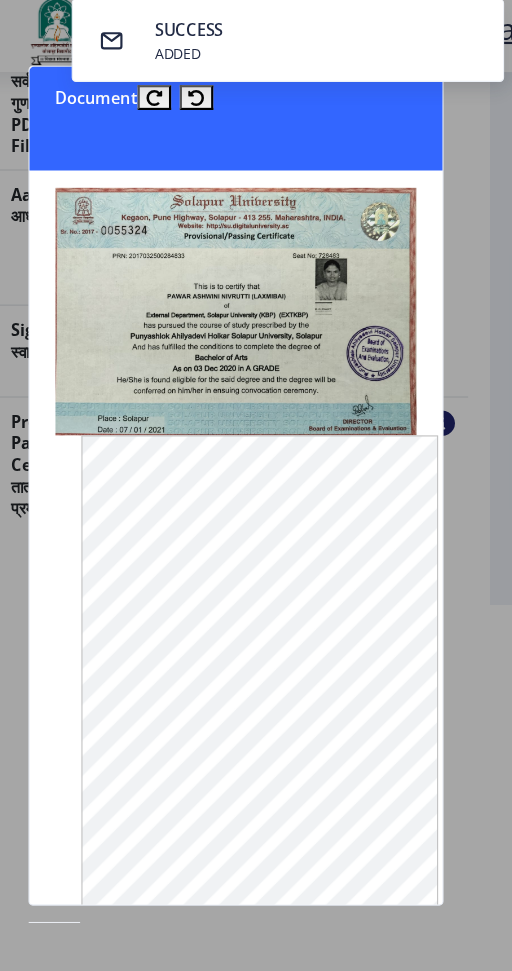 scroll, scrollTop: 0, scrollLeft: 0, axis: both 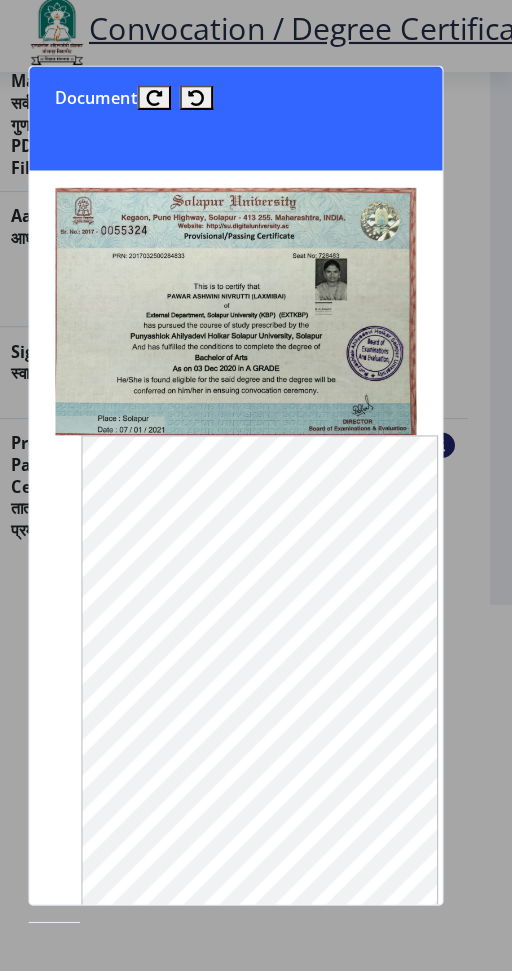 click 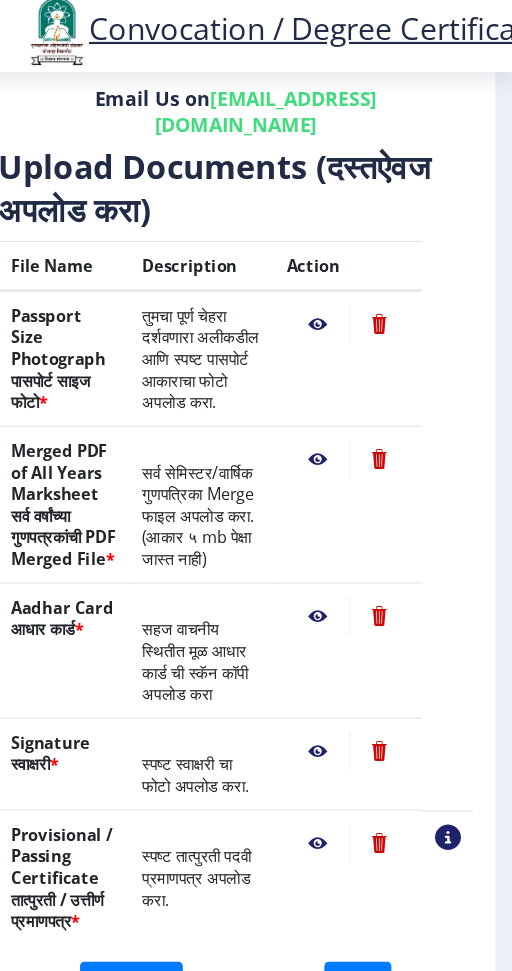 scroll, scrollTop: 139, scrollLeft: 0, axis: vertical 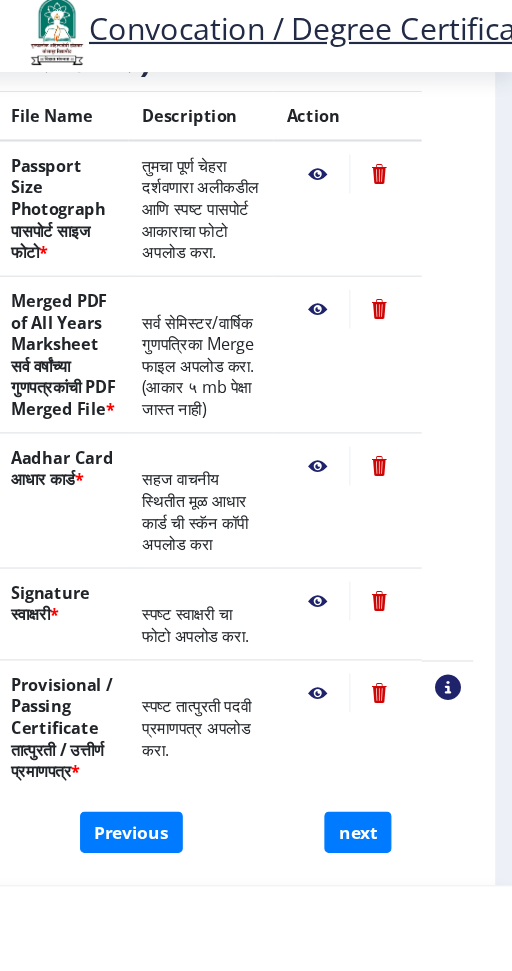 click 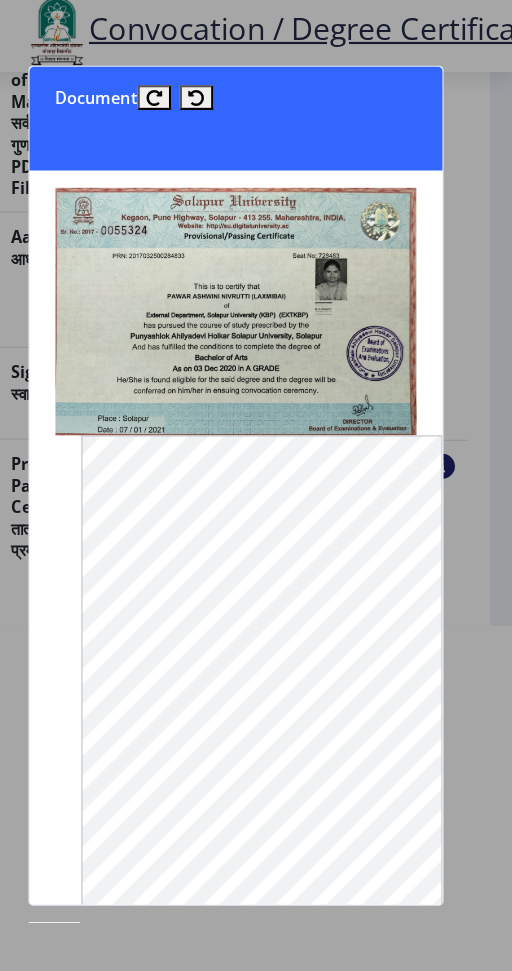 scroll, scrollTop: 0, scrollLeft: 0, axis: both 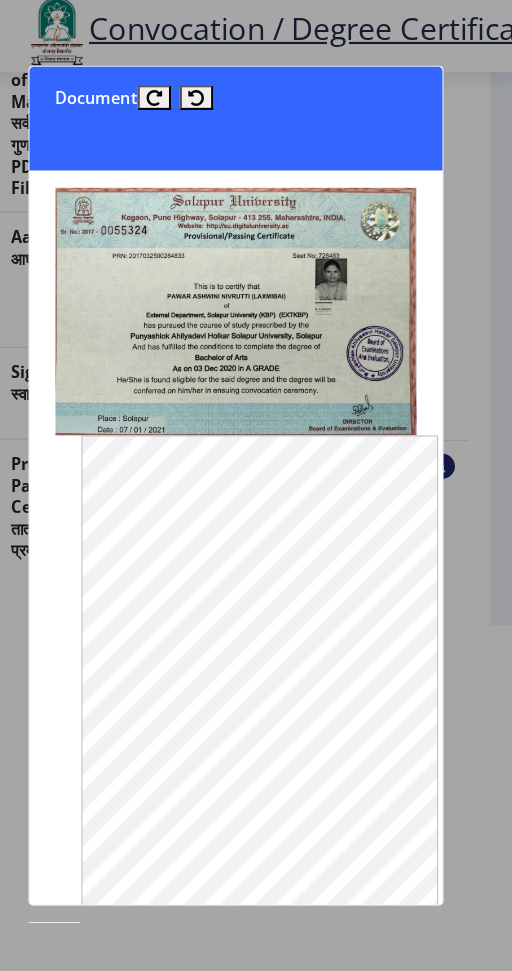 click 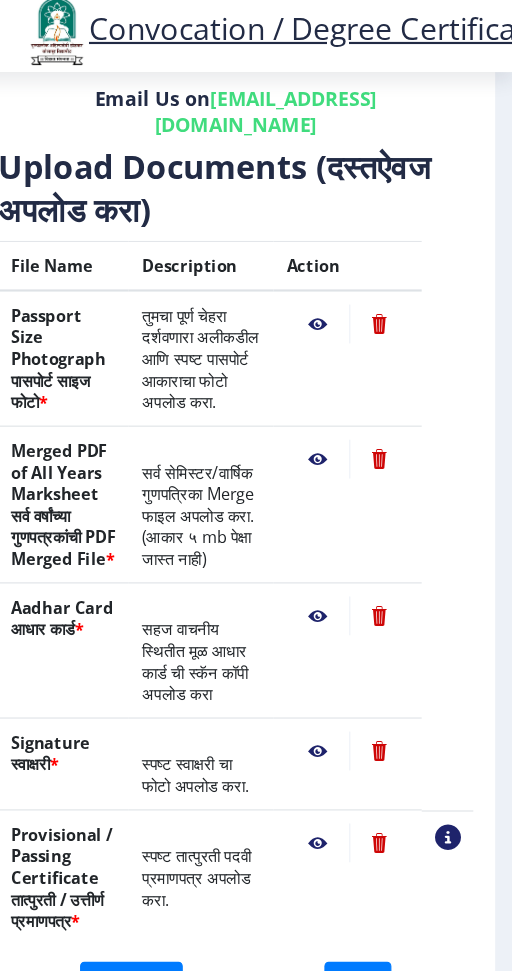 scroll, scrollTop: 139, scrollLeft: 0, axis: vertical 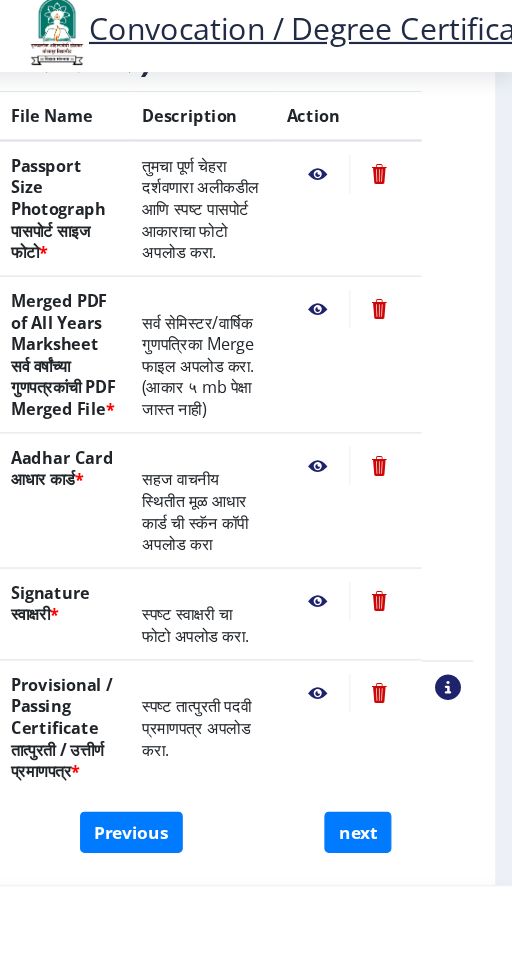 click 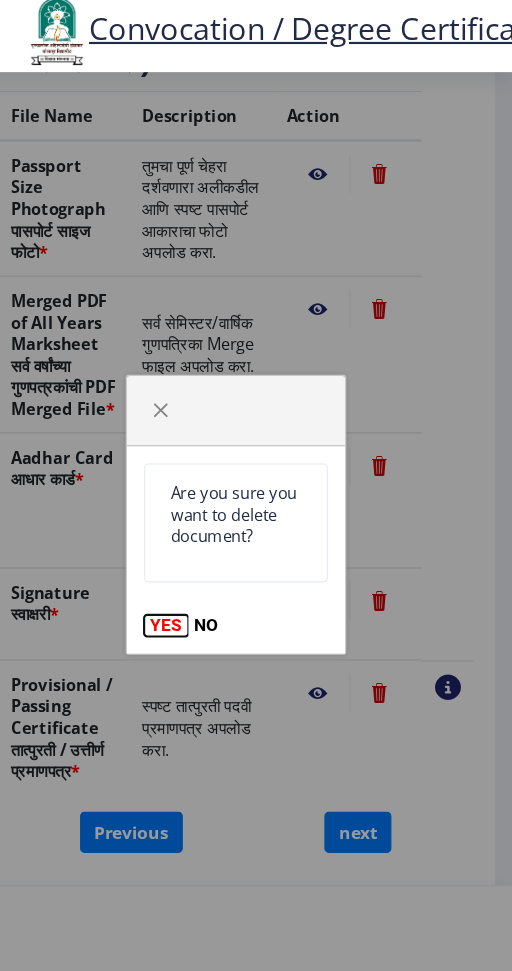 click on "YES" 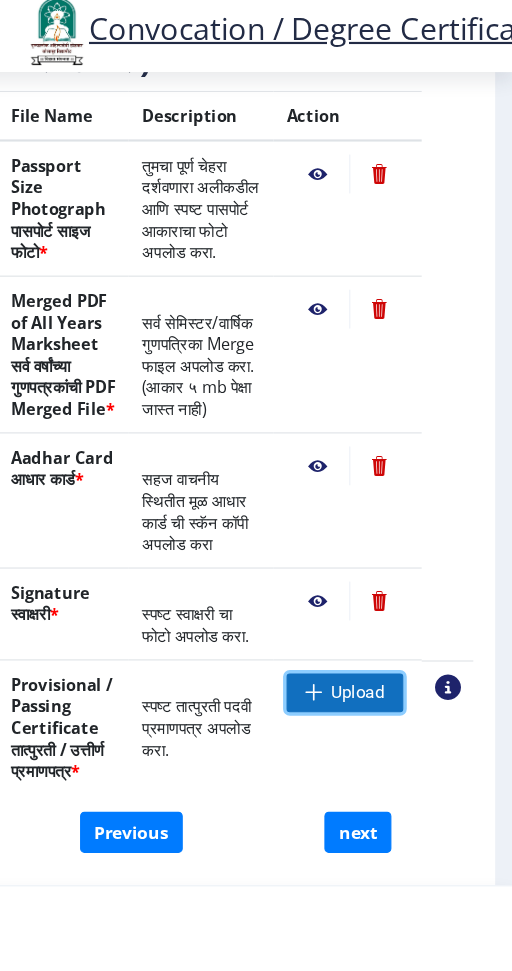 click on "Upload" 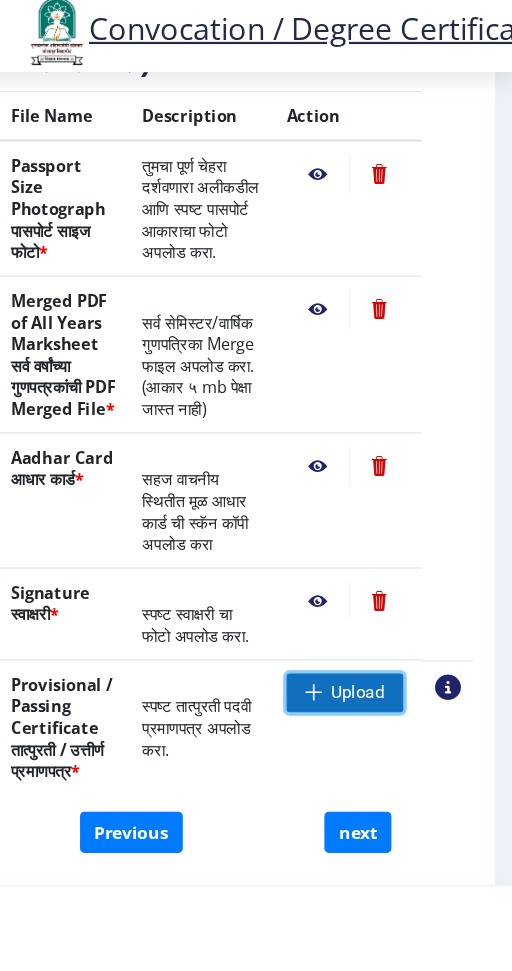 click on "Upload" 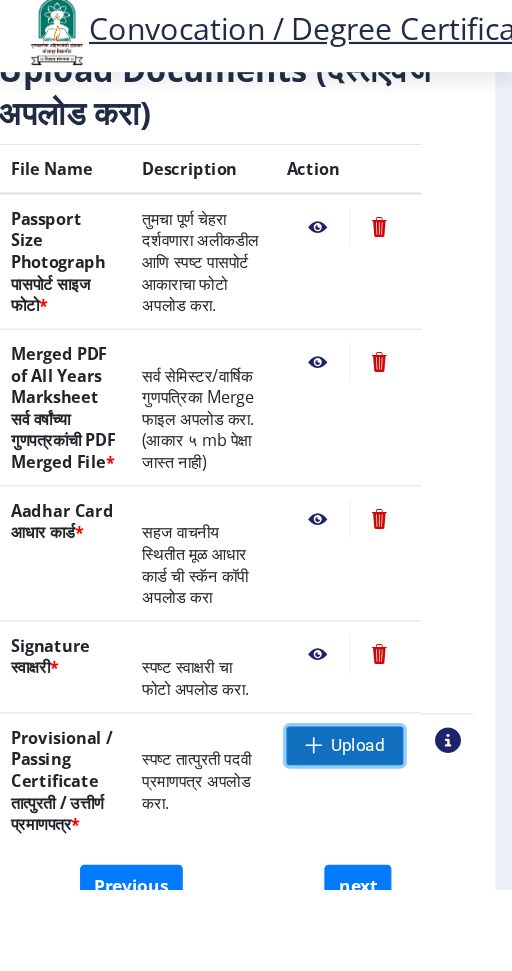 click on "Upload" 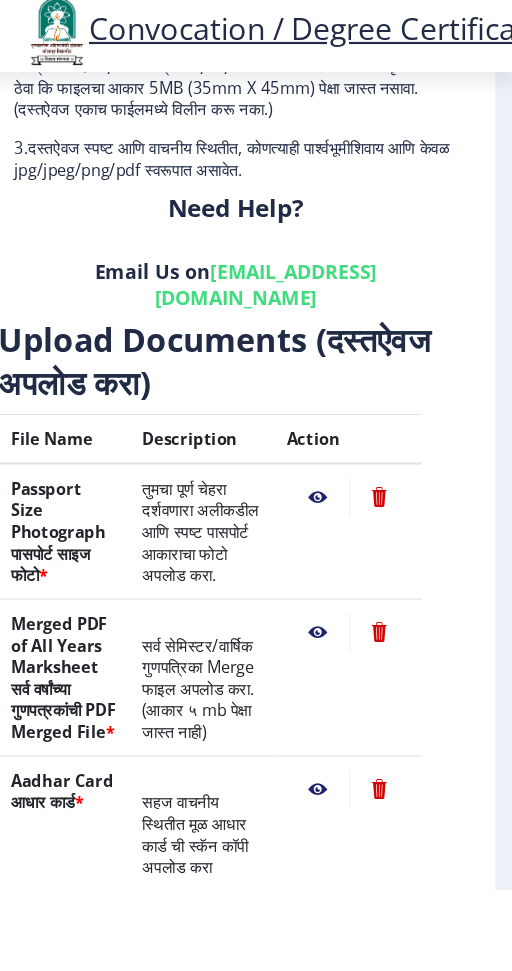 scroll, scrollTop: 0, scrollLeft: 0, axis: both 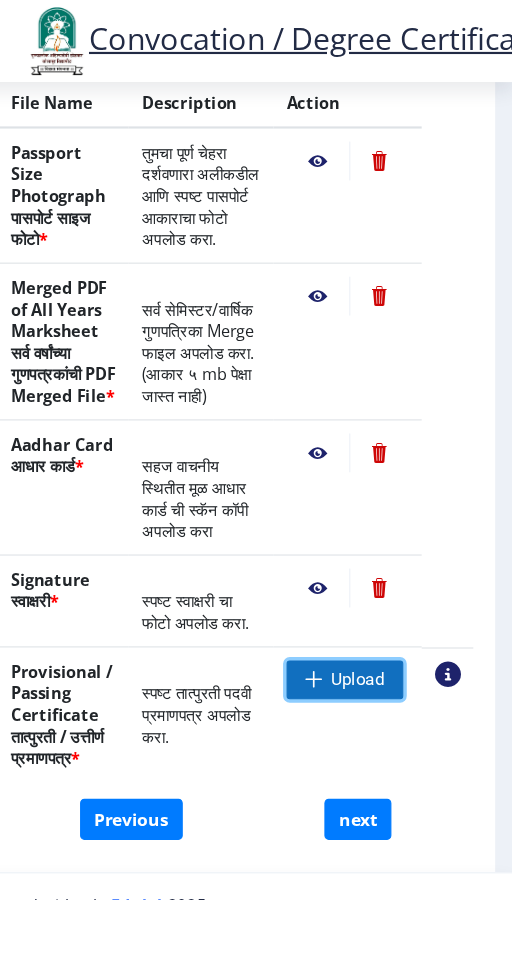 click on "Upload" 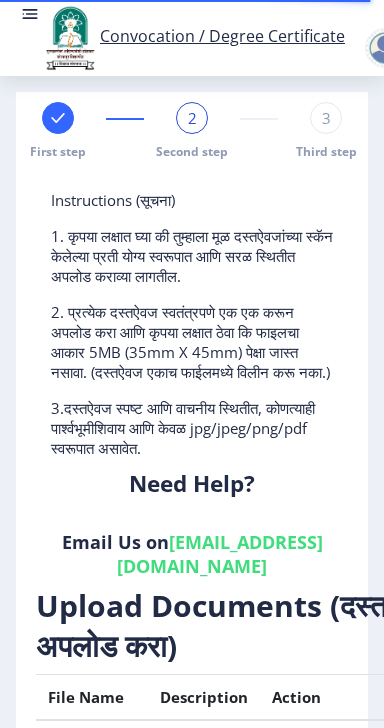 scroll, scrollTop: 188, scrollLeft: 0, axis: vertical 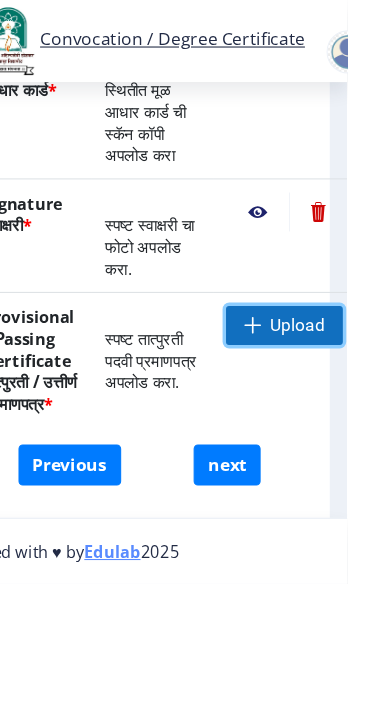 click on "Upload" 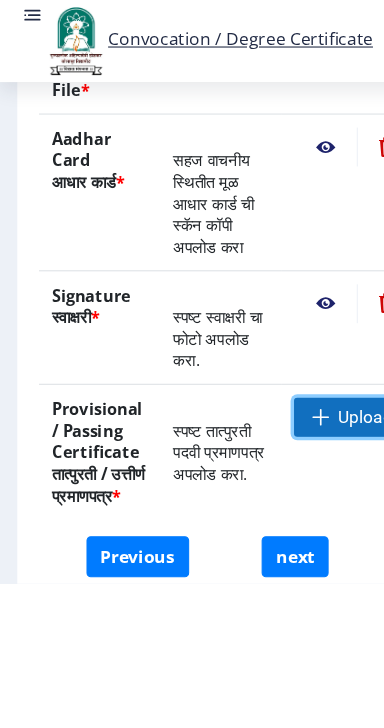 scroll, scrollTop: 774, scrollLeft: 0, axis: vertical 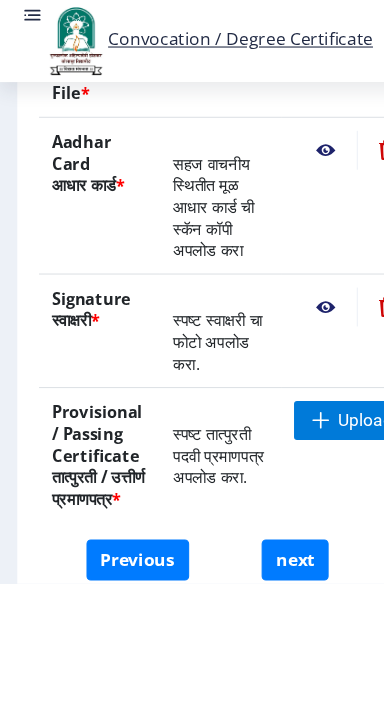 click 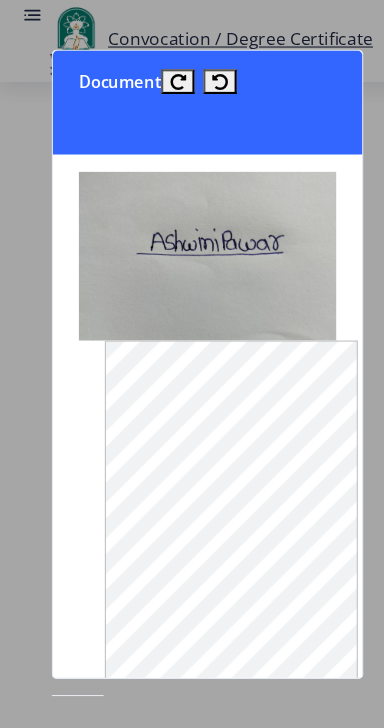 scroll, scrollTop: 0, scrollLeft: 0, axis: both 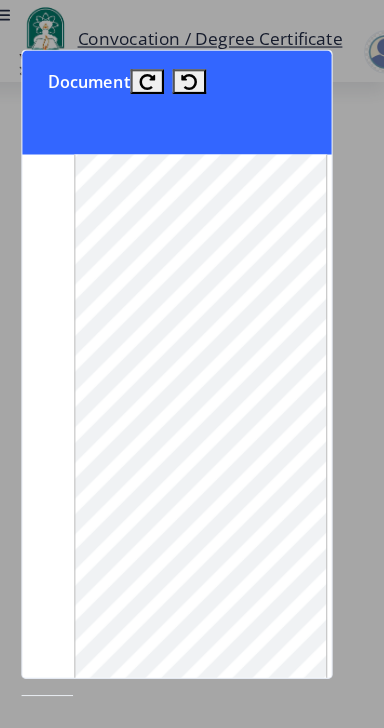 click 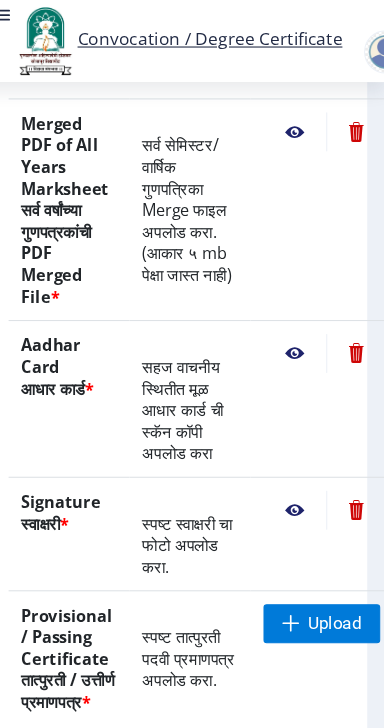 scroll, scrollTop: 588, scrollLeft: 0, axis: vertical 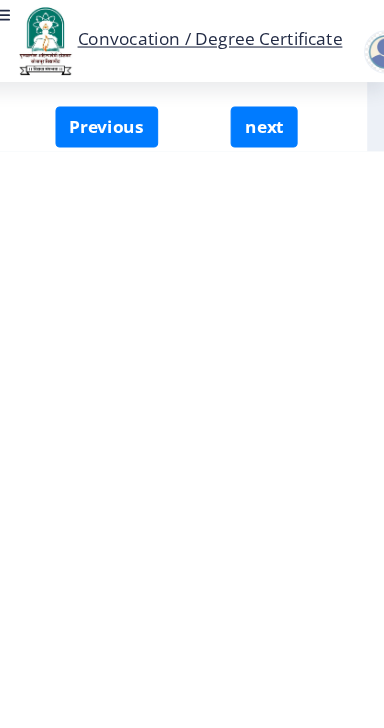 click on "Convocation / Degree Certificate Dashboard Help/FAQ Profile First step 2 Second step 3 Third step Instructions (सूचना) 1. कृपया लक्षात घ्या की तुम्हाला मूळ दस्तऐवजांच्या स्कॅन केलेल्या प्रती योग्य स्वरूपात आणि सरळ स्थितीत अपलोड कराव्या लागतील.  2. प्रत्येक दस्तऐवज स्वतंत्रपणे एक एक करून अपलोड करा आणि कृपया लक्षात ठेवा कि फाइलचा आकार 5MB (35mm X 45mm) पेक्षा जास्त नसावा. (दस्तऐवज एकाच फाईलमध्ये विलीन करू नका.)  Need Help? Email Us on   su.sfc@studentscenter.in  Upload Documents (दस्तऐवज अपलोड करा)  File Name Description *" at bounding box center (192, -224) 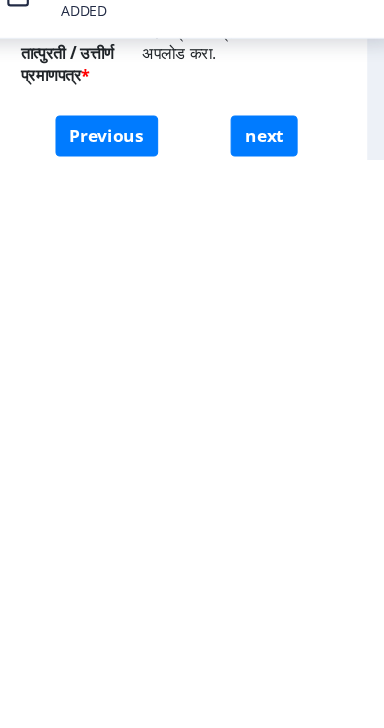 scroll, scrollTop: 531, scrollLeft: 0, axis: vertical 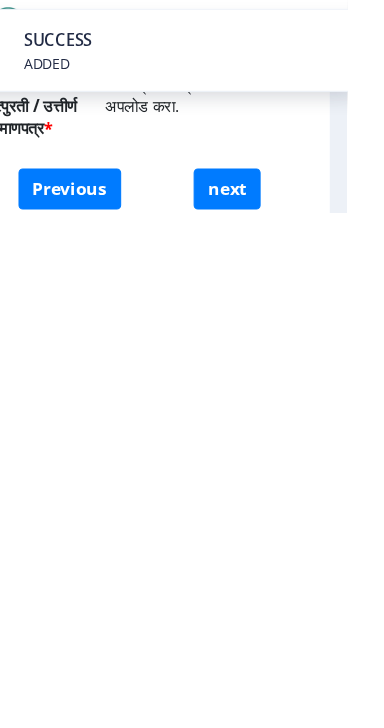 click 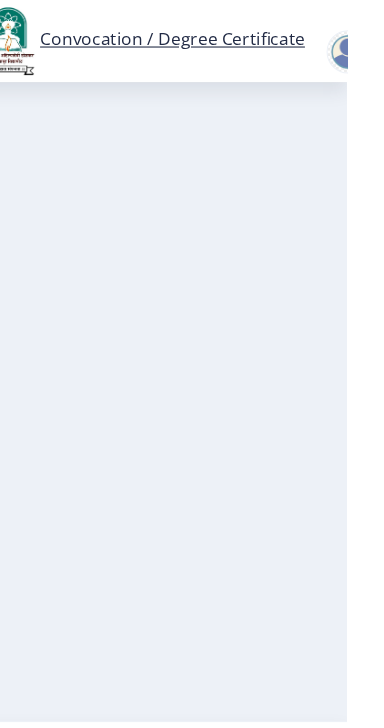 scroll, scrollTop: 0, scrollLeft: 0, axis: both 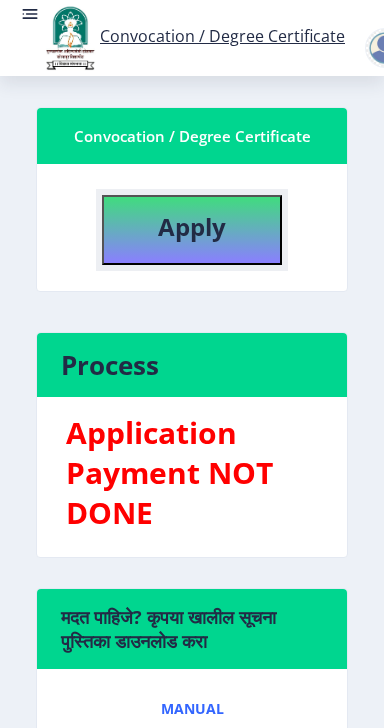 click on "Apply" 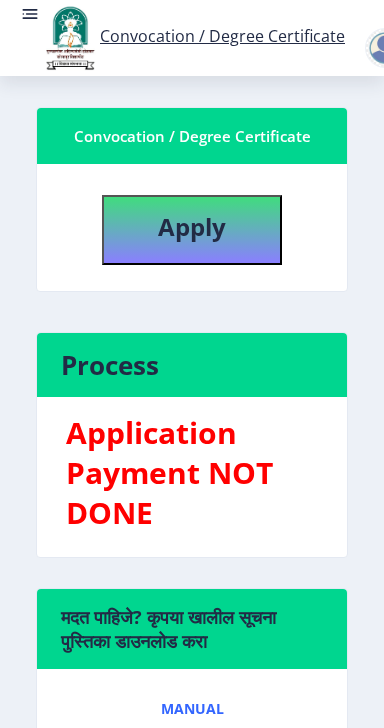 select 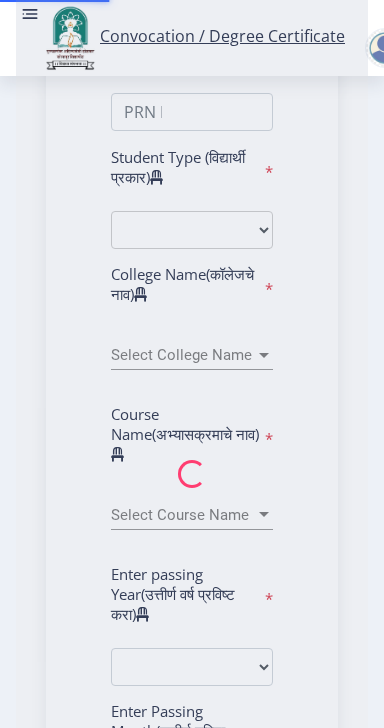scroll, scrollTop: 0, scrollLeft: 0, axis: both 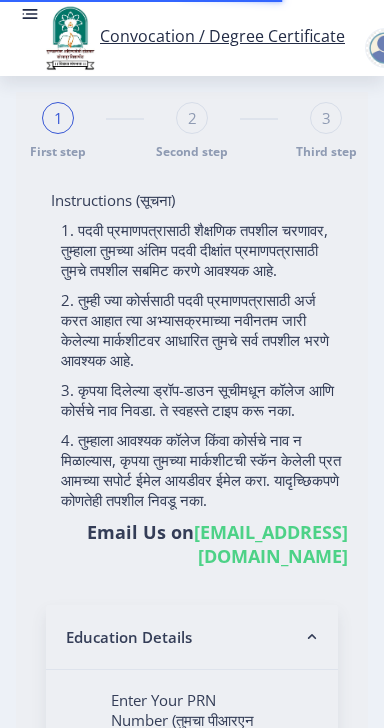 type on "Ashwini nivrutti pawar" 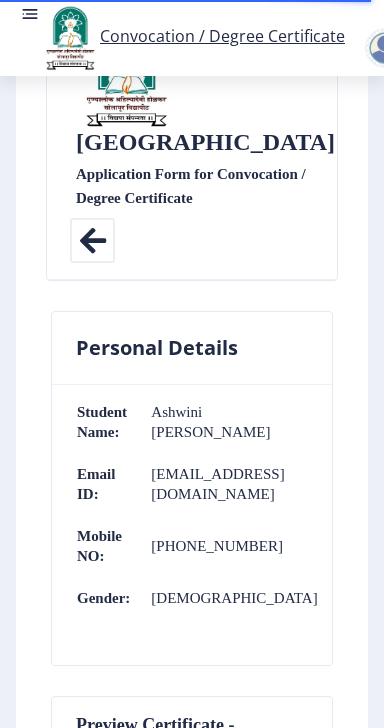 scroll, scrollTop: 0, scrollLeft: 0, axis: both 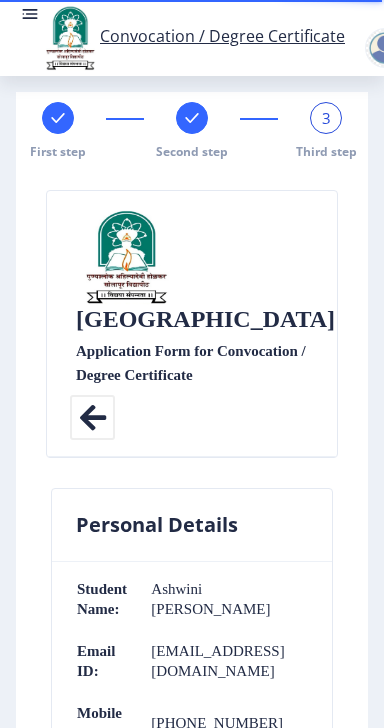 click 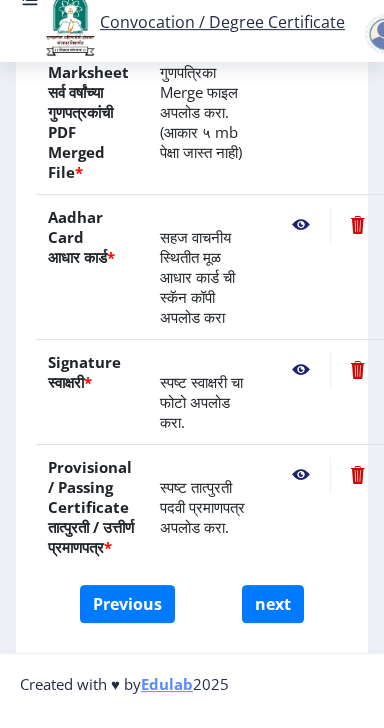 scroll, scrollTop: 870, scrollLeft: 0, axis: vertical 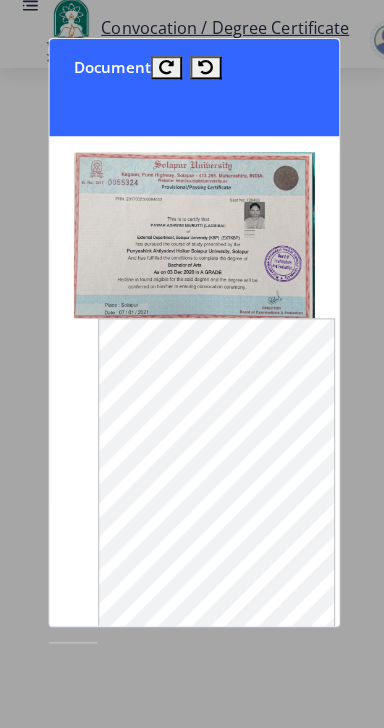 click 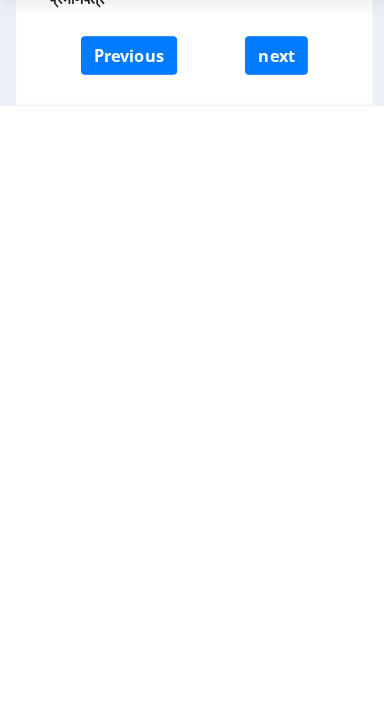 scroll, scrollTop: 531, scrollLeft: 0, axis: vertical 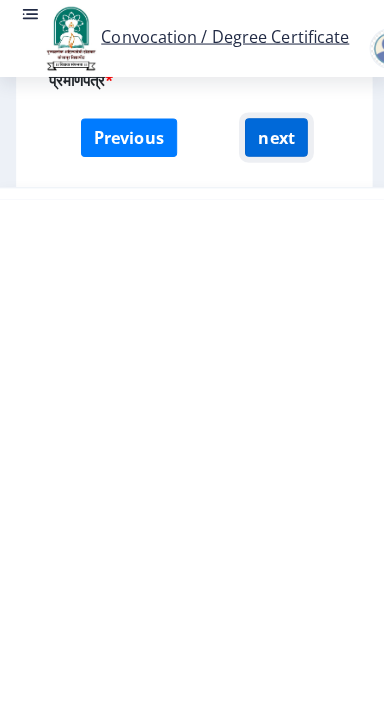 click on "next" 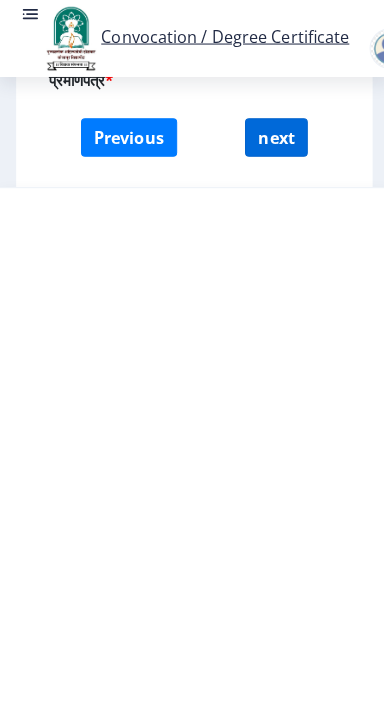 select 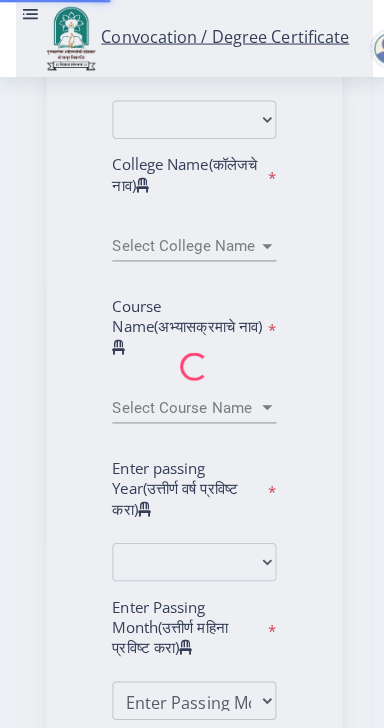 select 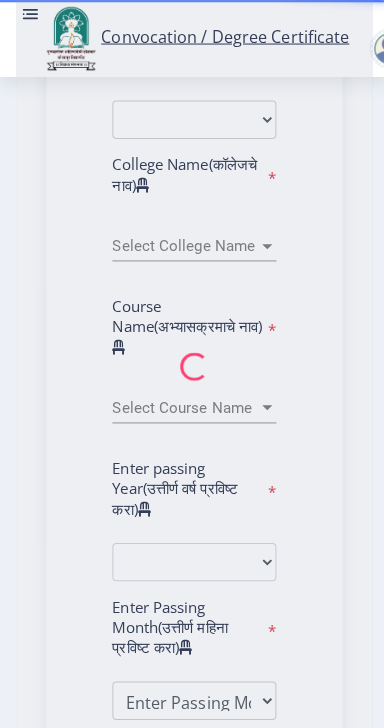 scroll, scrollTop: 51, scrollLeft: 0, axis: vertical 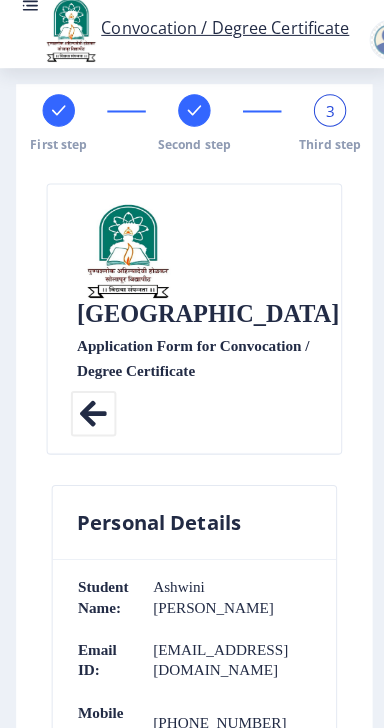 click on "Second step" 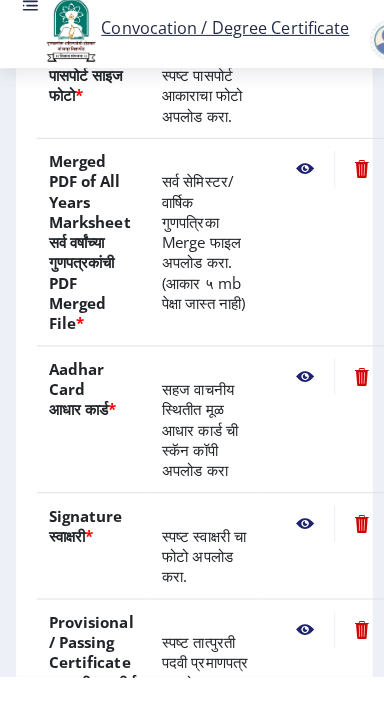 scroll, scrollTop: 671, scrollLeft: 0, axis: vertical 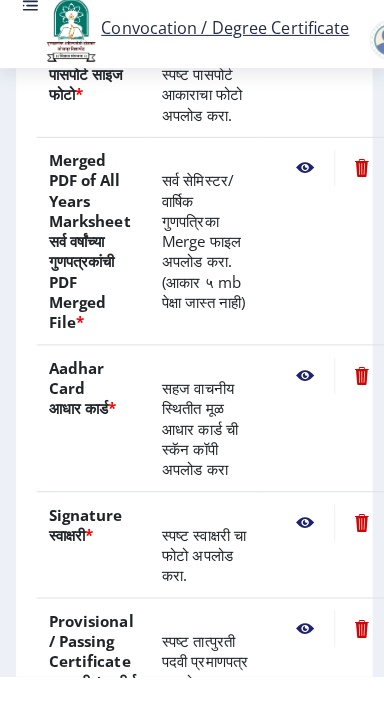 click 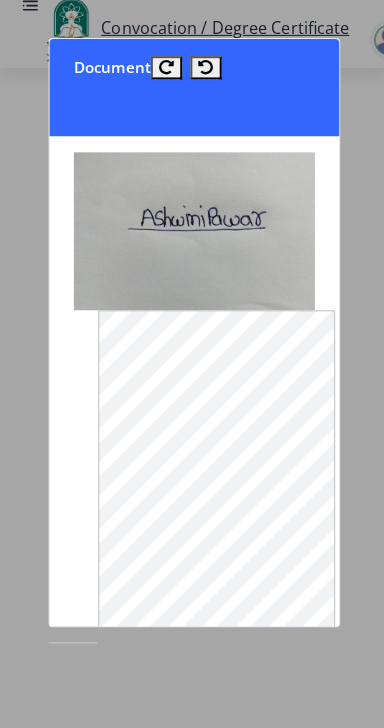 scroll, scrollTop: 0, scrollLeft: 0, axis: both 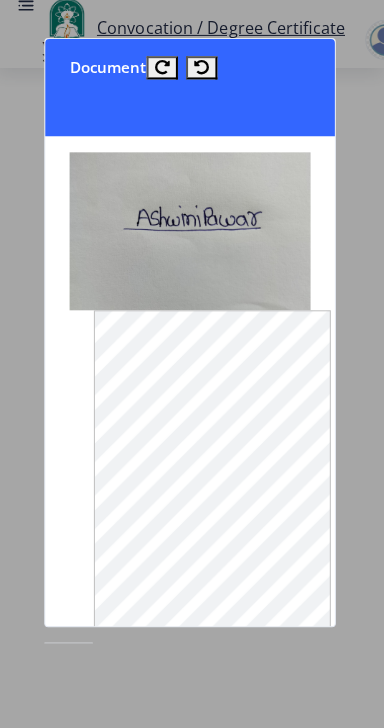 click 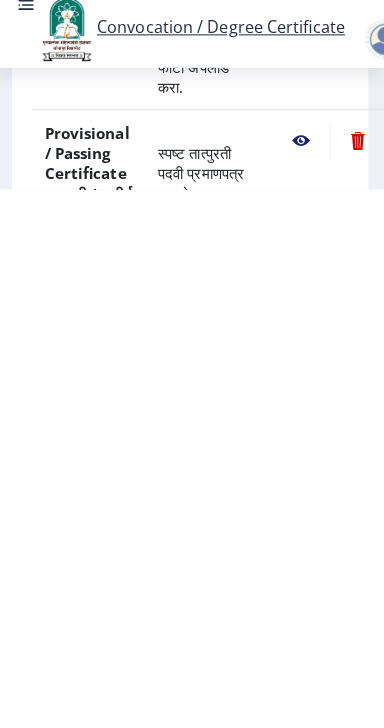 scroll, scrollTop: 532, scrollLeft: 0, axis: vertical 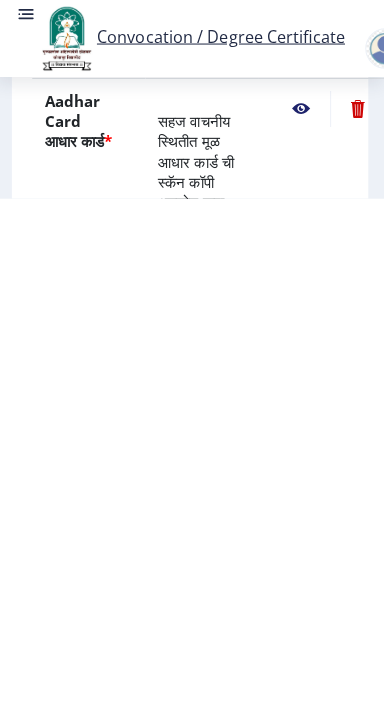 click 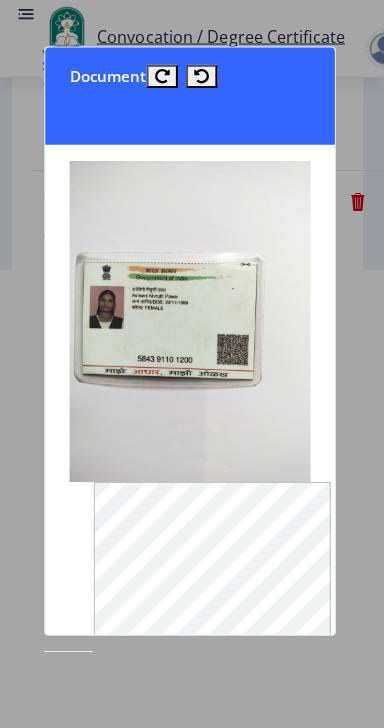 scroll, scrollTop: 0, scrollLeft: 0, axis: both 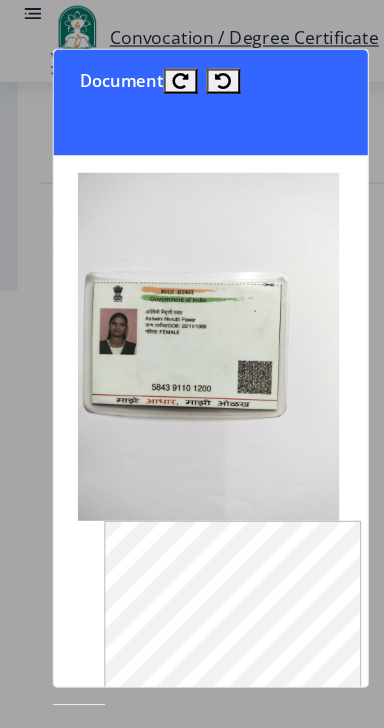 click 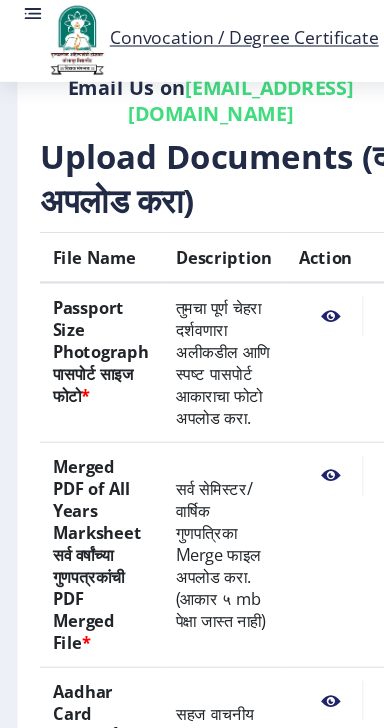 scroll, scrollTop: 461, scrollLeft: 0, axis: vertical 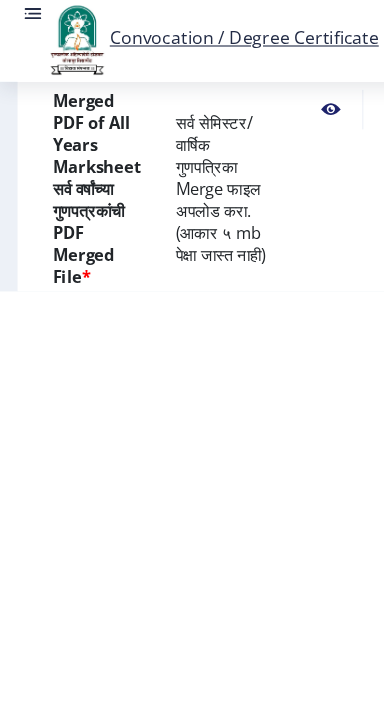 click 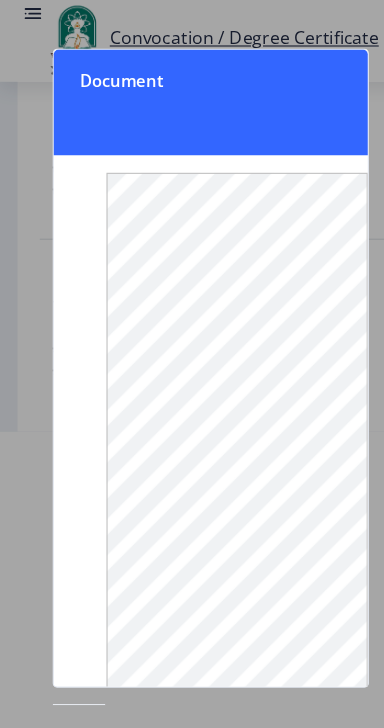 scroll, scrollTop: 0, scrollLeft: 0, axis: both 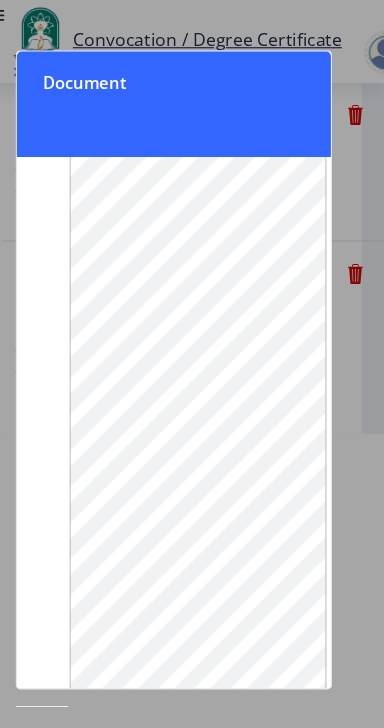click 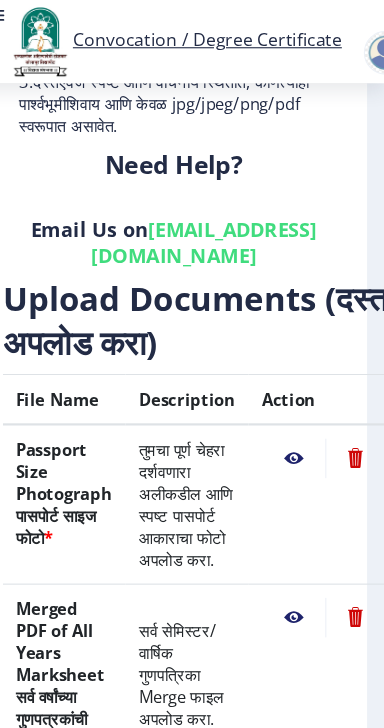 scroll, scrollTop: 333, scrollLeft: 0, axis: vertical 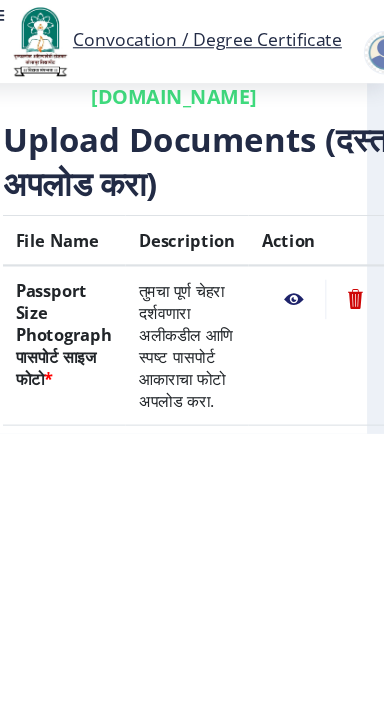 click 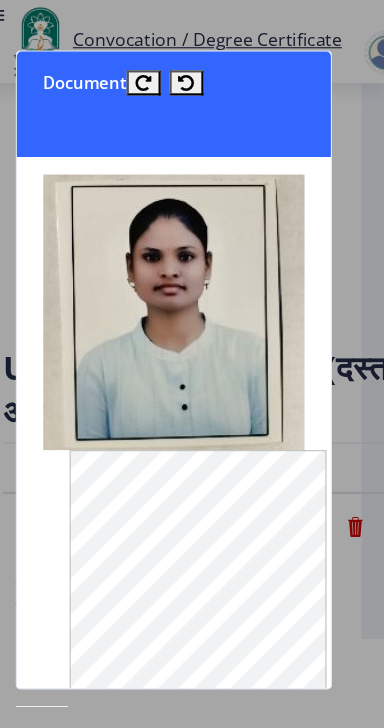 click 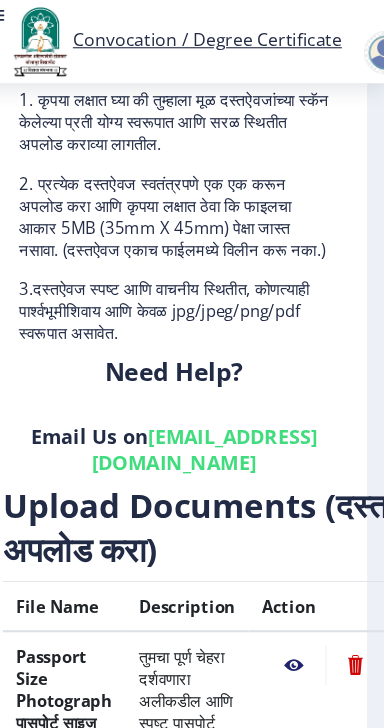 scroll, scrollTop: 145, scrollLeft: 0, axis: vertical 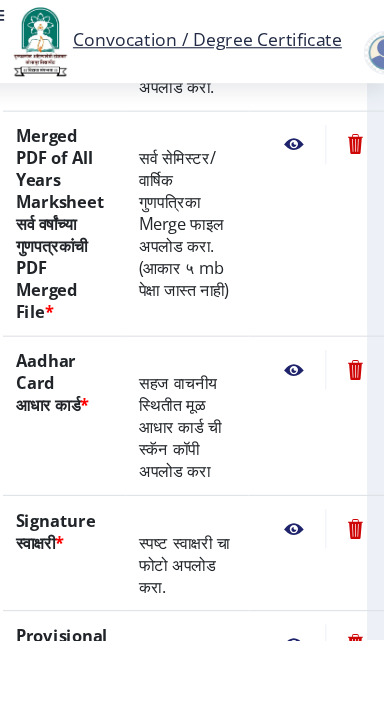 click 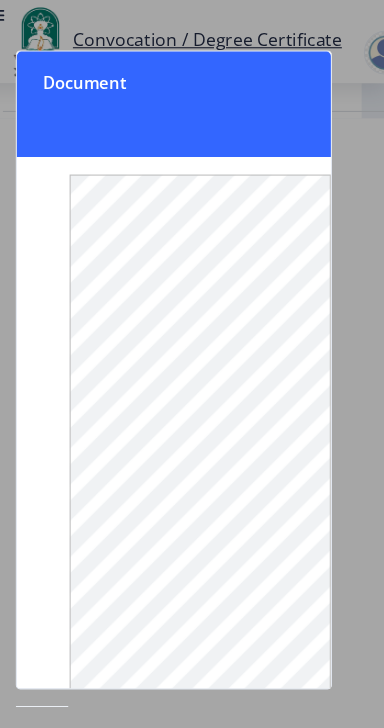 scroll, scrollTop: 0, scrollLeft: 0, axis: both 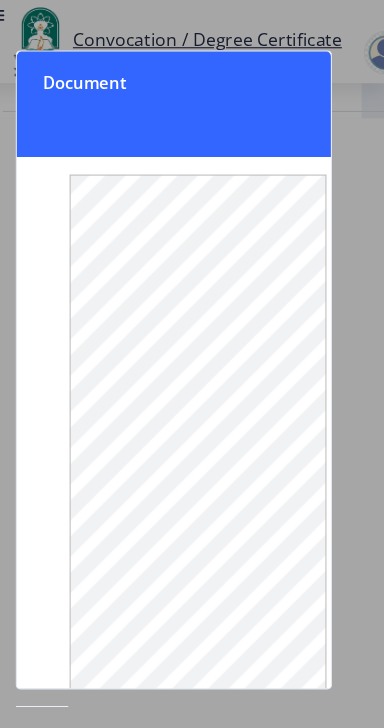click 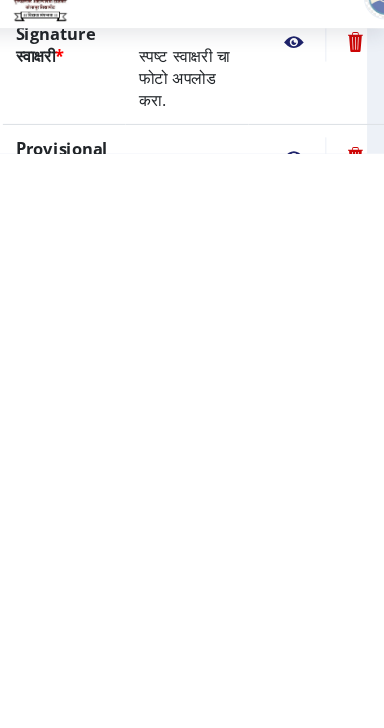 scroll, scrollTop: 531, scrollLeft: 0, axis: vertical 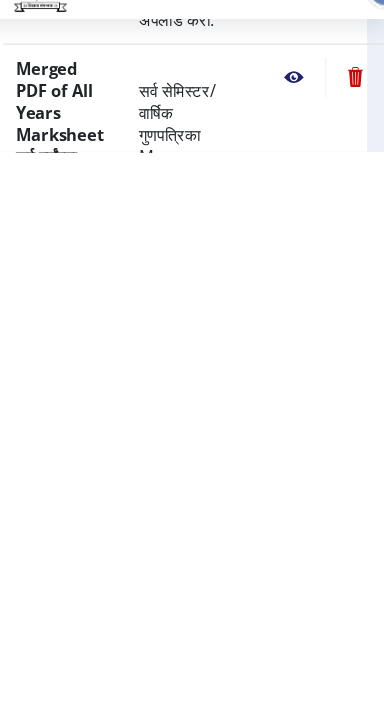click 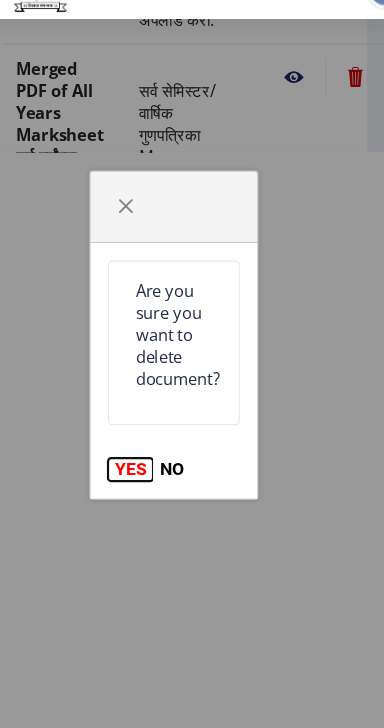 click on "YES" 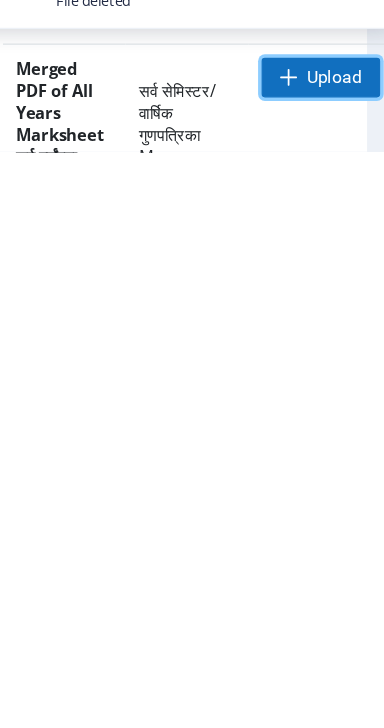 click 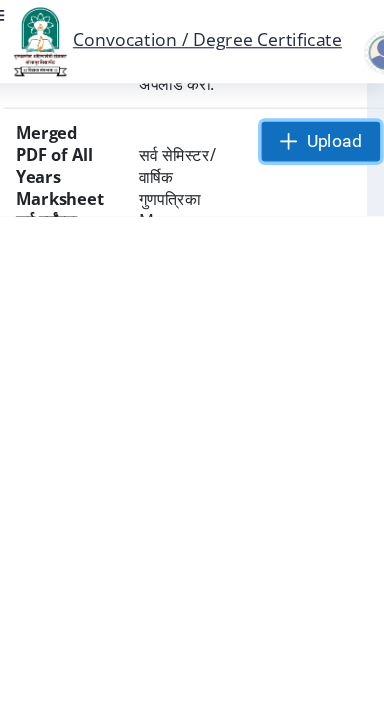 scroll, scrollTop: 531, scrollLeft: 0, axis: vertical 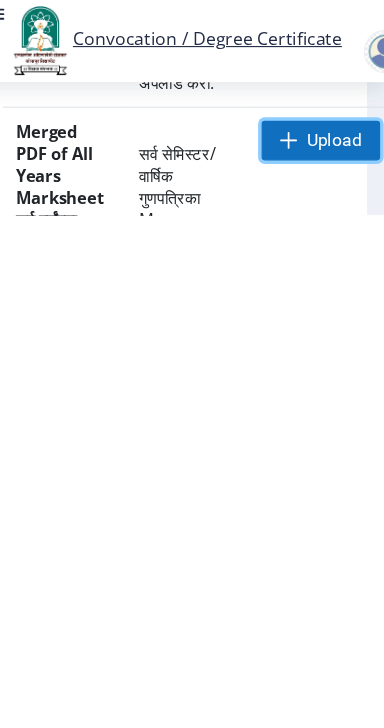 click on "Upload" 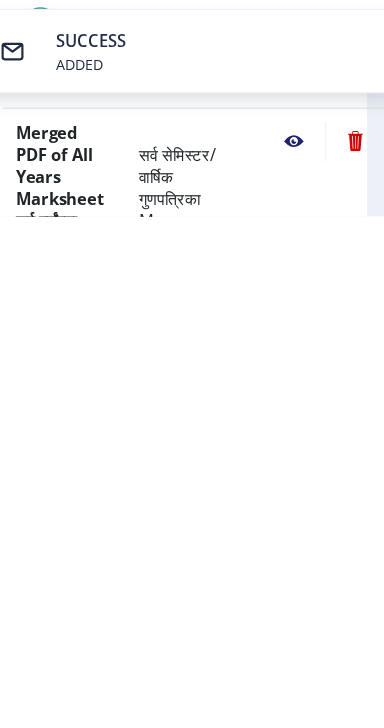 click 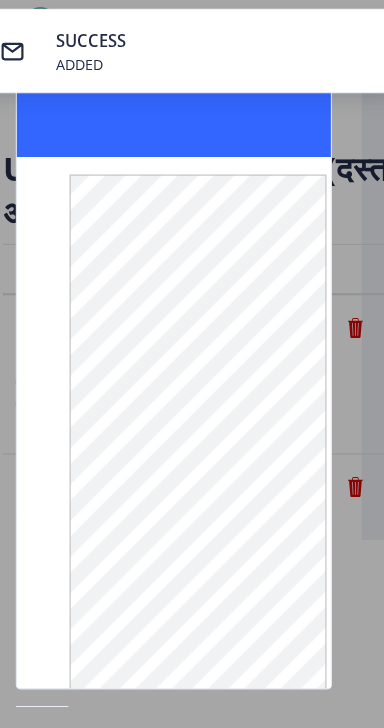 scroll, scrollTop: 0, scrollLeft: 0, axis: both 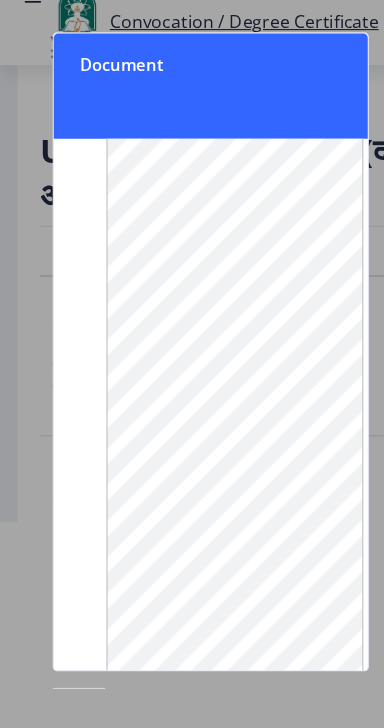 click on "Document     Close" at bounding box center [192, 95] 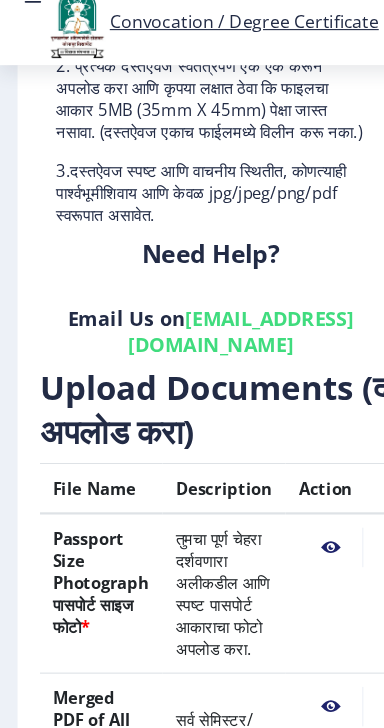 scroll, scrollTop: 236, scrollLeft: 0, axis: vertical 